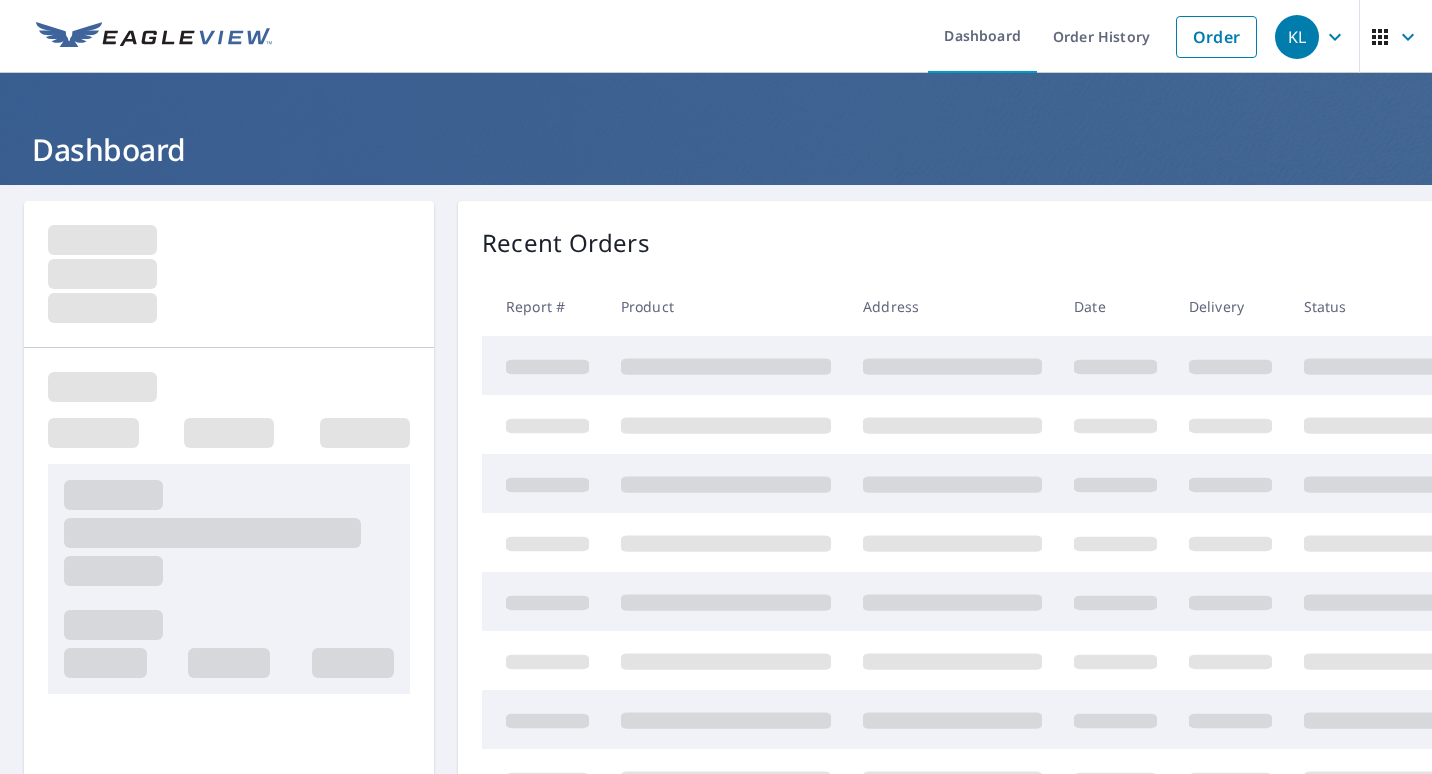 scroll, scrollTop: 0, scrollLeft: 0, axis: both 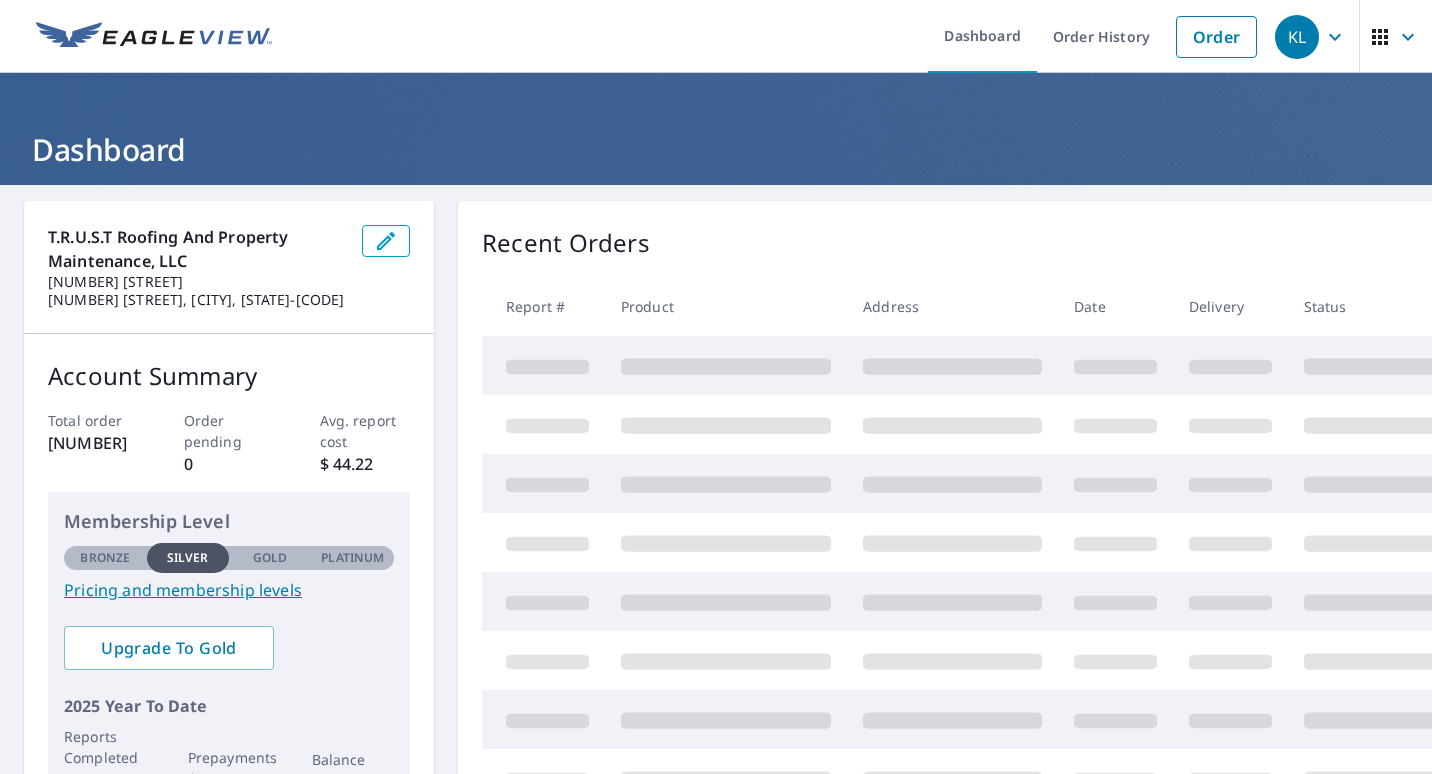 click on "Order" at bounding box center [1216, 37] 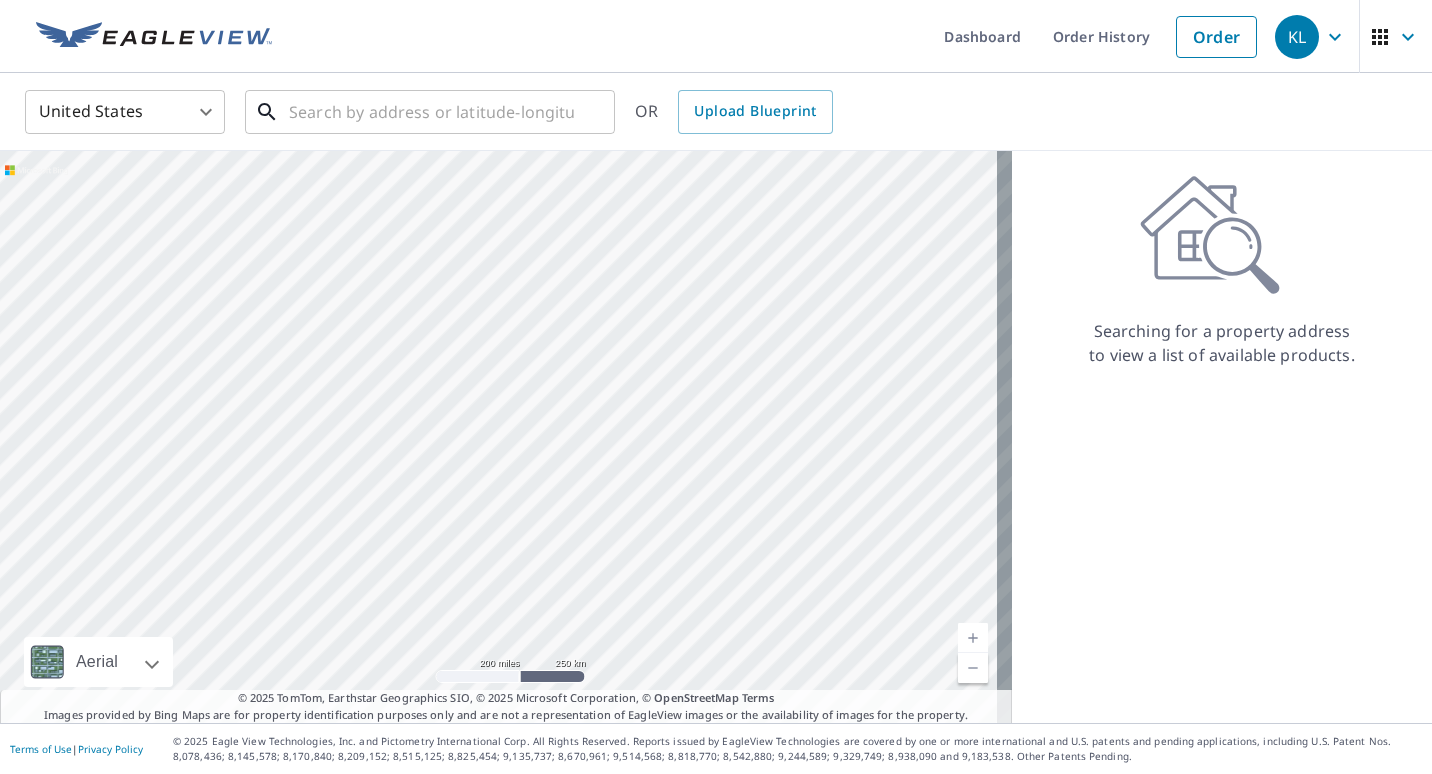 click at bounding box center [431, 112] 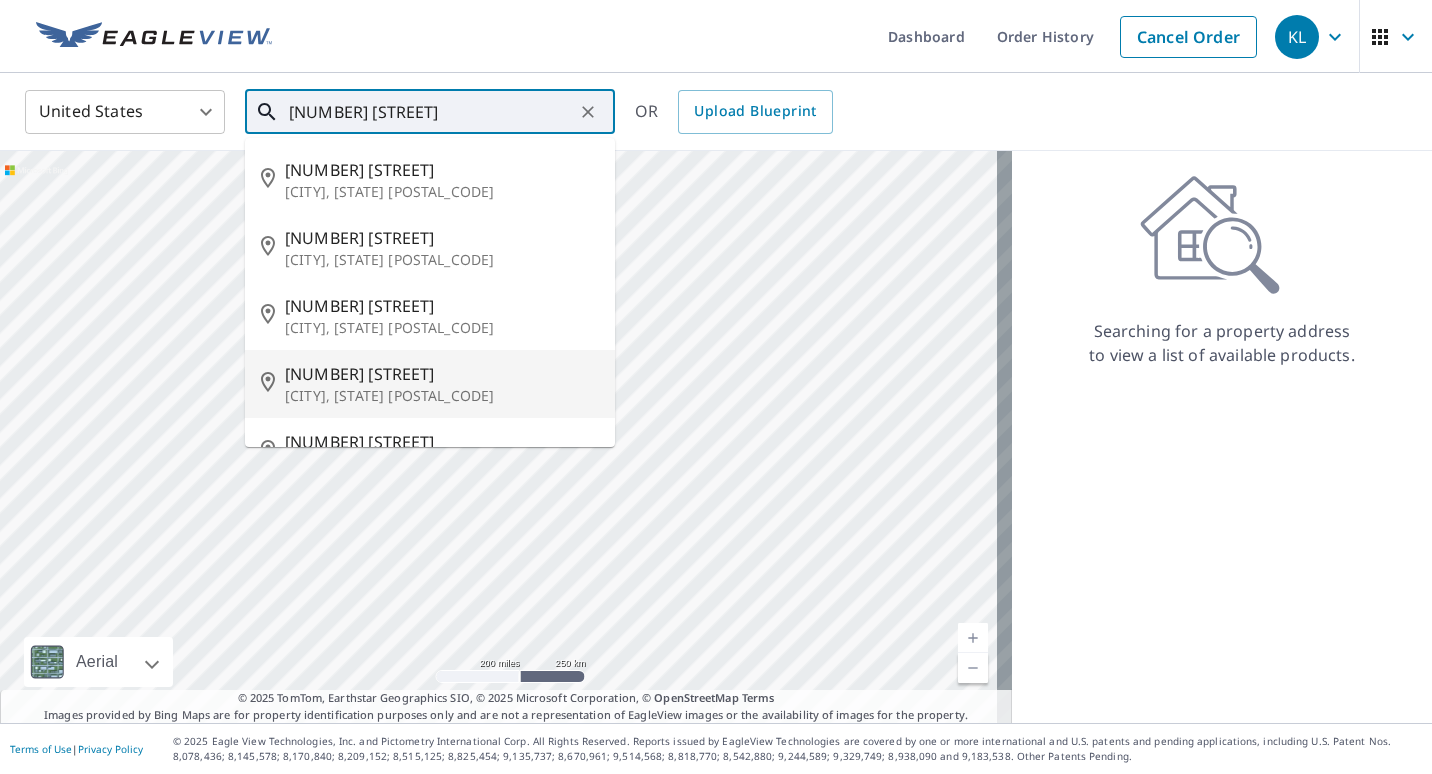 click on "[CITY], [STATE] [POSTAL_CODE]" at bounding box center [442, 396] 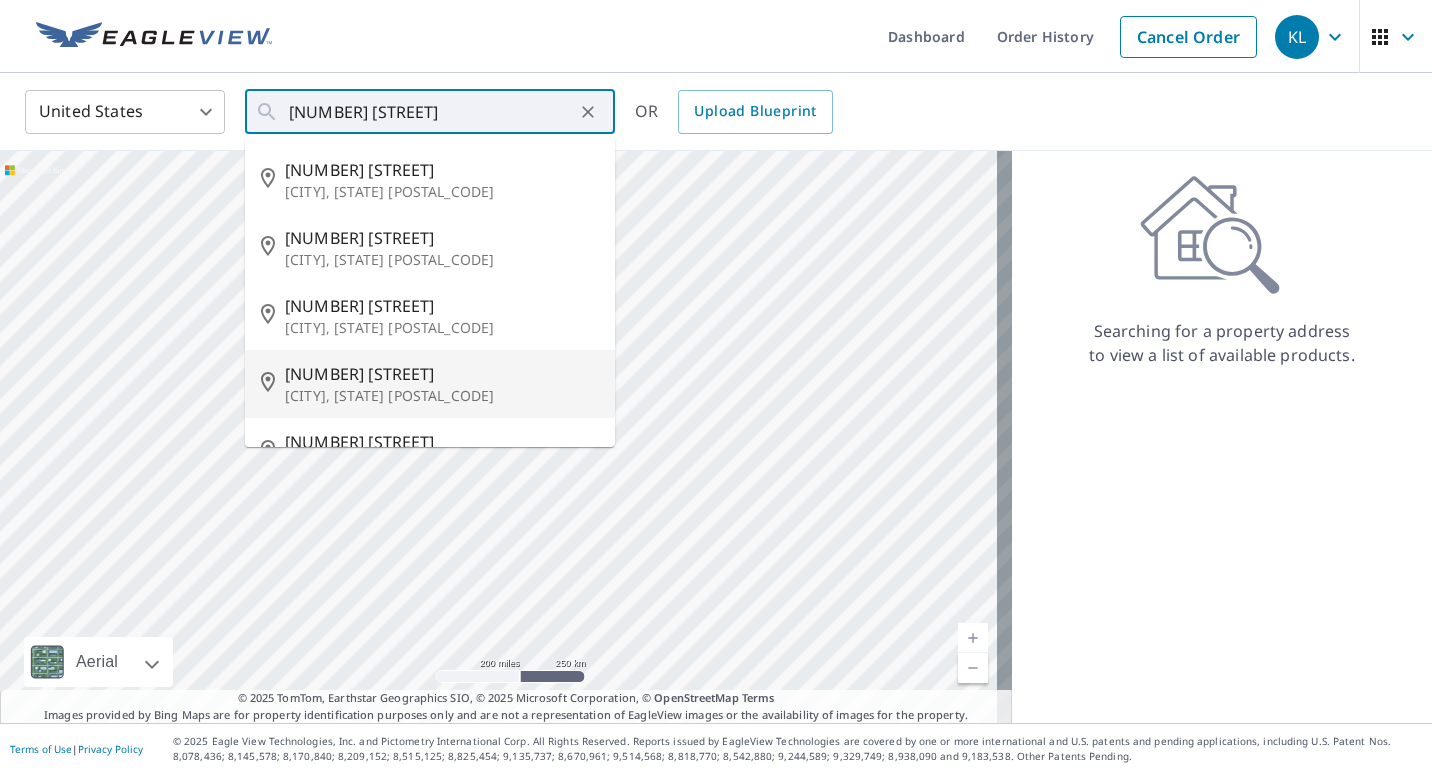 type on "[NUMBER] [STREET] [CITY], [STATE] [POSTAL_CODE]" 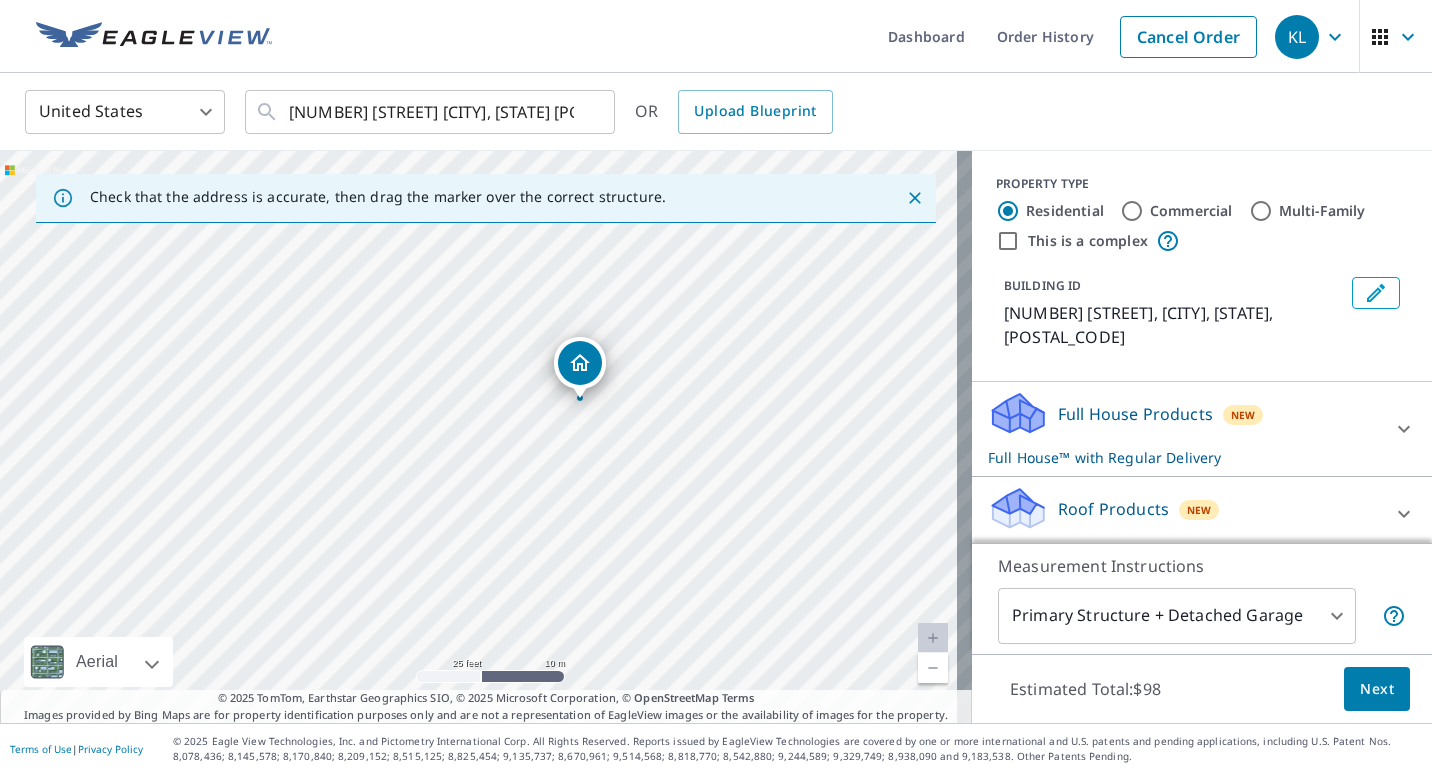 click 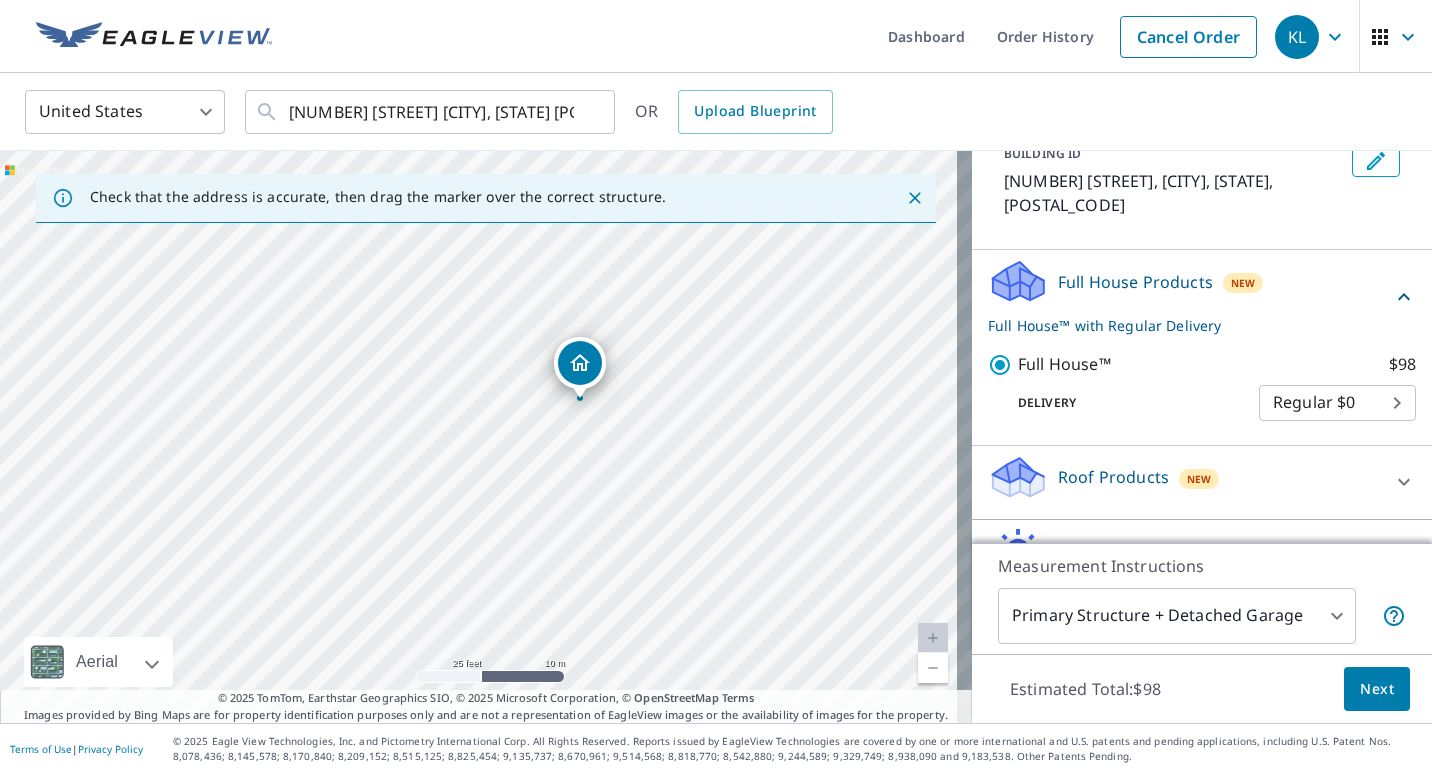 scroll, scrollTop: 200, scrollLeft: 0, axis: vertical 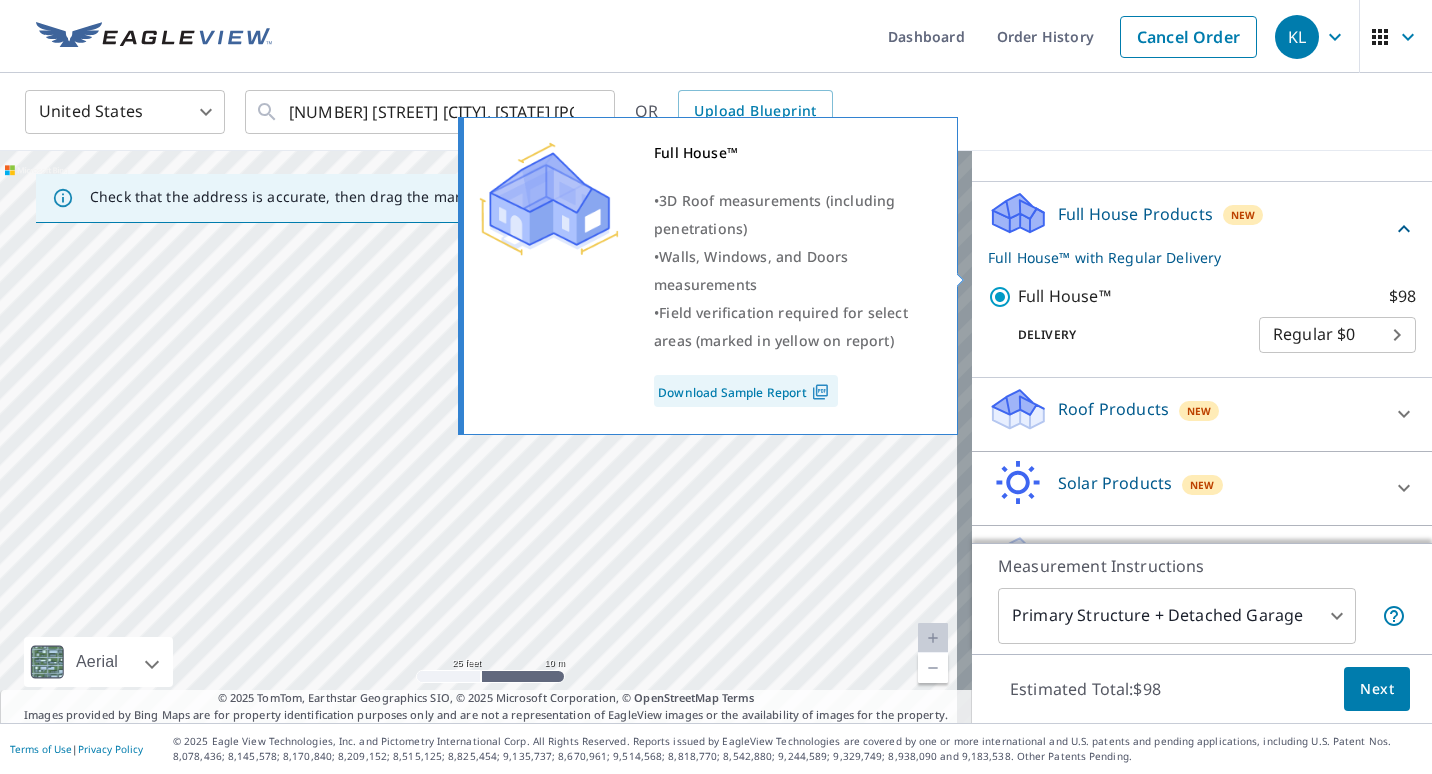 click on "Full House™ $98" at bounding box center [1003, 297] 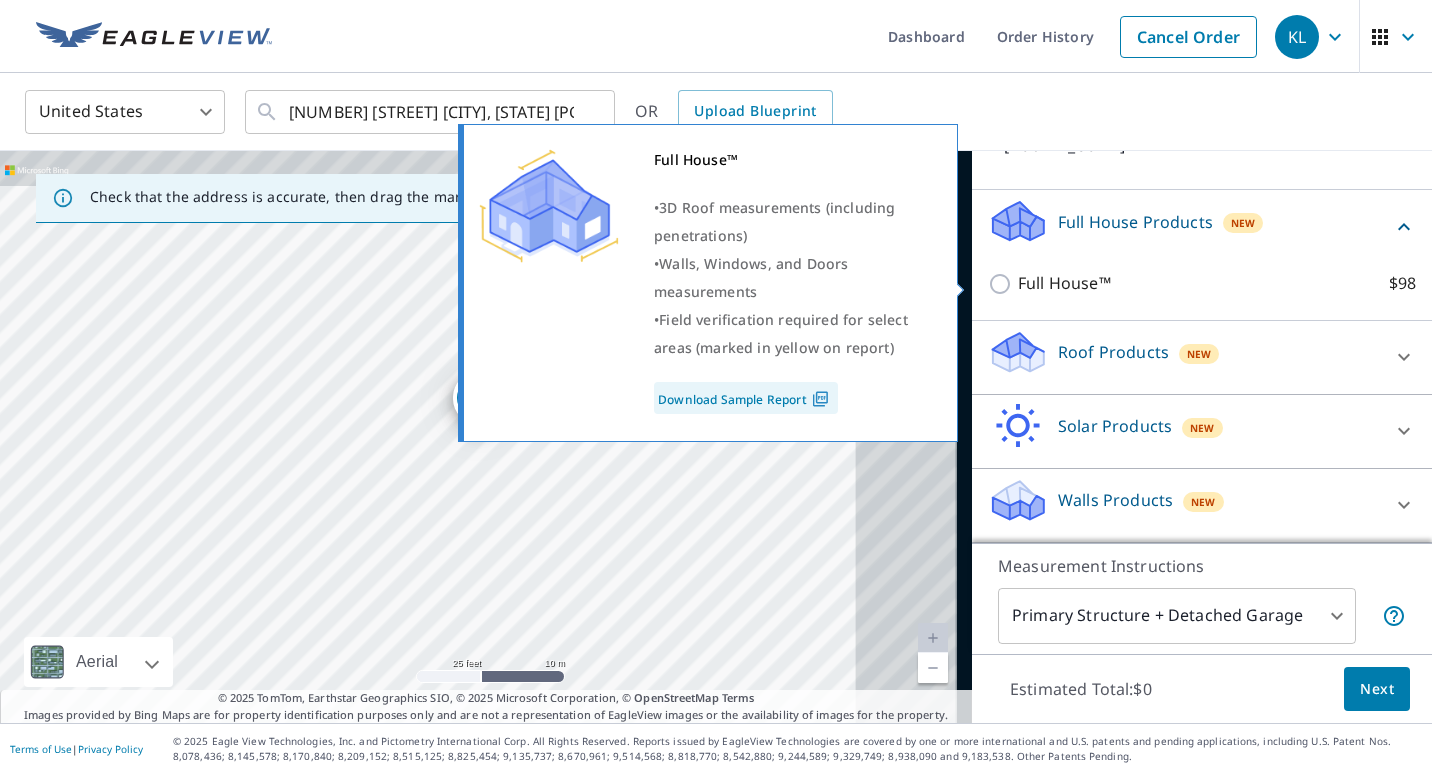 scroll, scrollTop: 168, scrollLeft: 0, axis: vertical 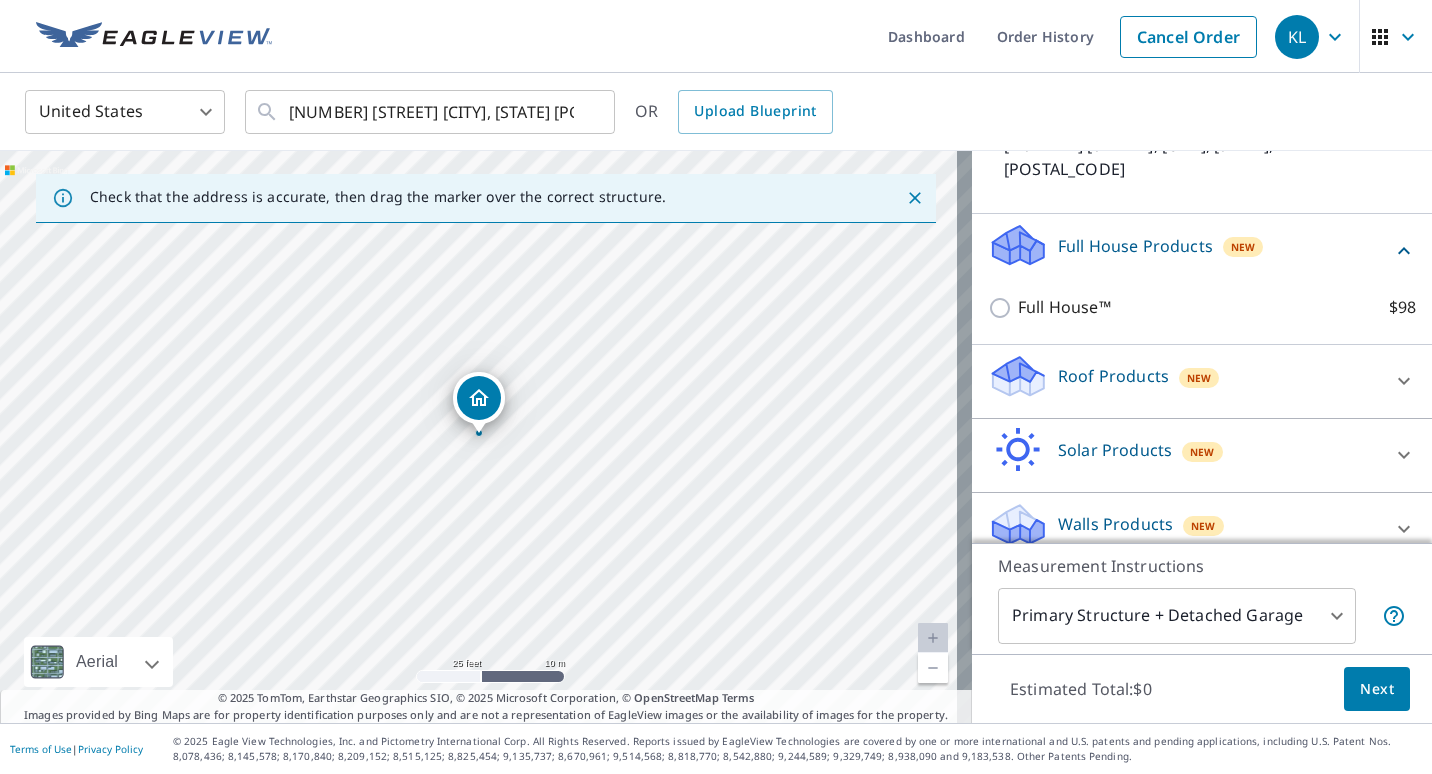 click on "Roof Products New" at bounding box center (1184, 381) 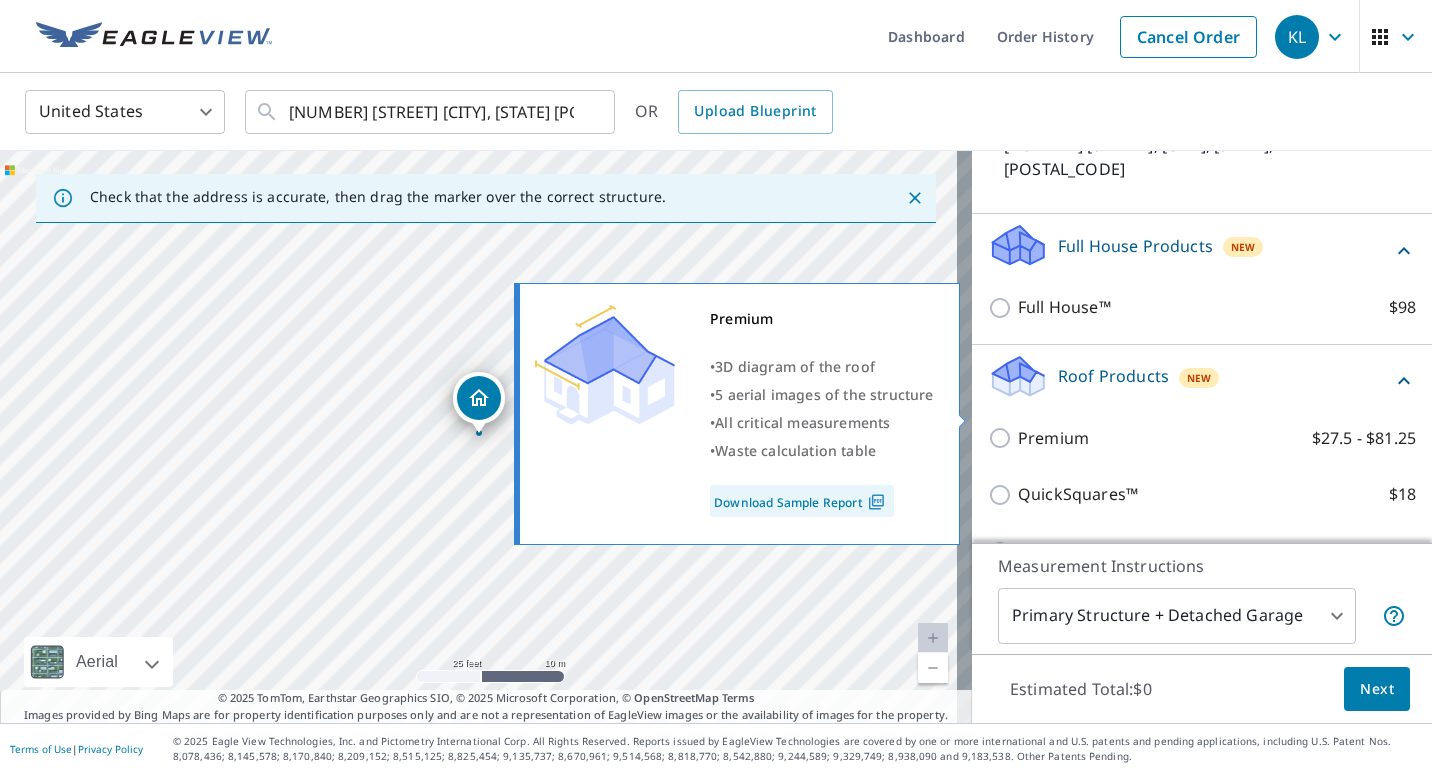 click on "Premium $27.5 - $81.25" at bounding box center (1003, 438) 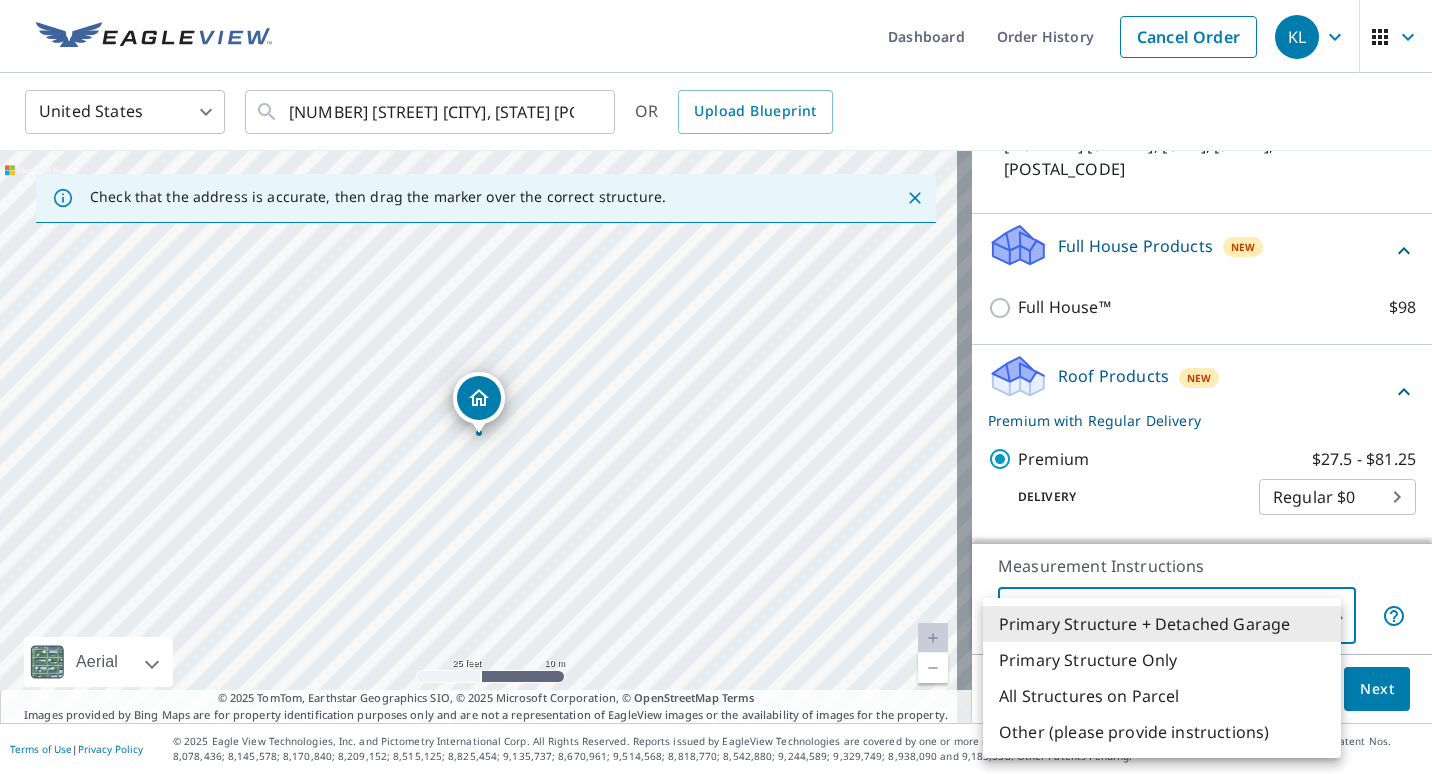 click on "[LETTER] [LETTER]
Dashboard Order History Cancel Order [LETTER] [LETTER] United States US ​ [NUMBER] [STREET] [CITY], [STATE] [POSTAL_CODE] ​ OR Upload Blueprint Check that the address is accurate, then drag the marker over the correct structure. [NUMBER] [STREET] [CITY], [STATE] [POSTAL_CODE] Aerial Road A standard road map Aerial A detailed look from above Labels Labels 25 feet 10 m © 2025 TomTom, © Vexcel Imaging, © 2025 Microsoft Corporation,  © OpenStreetMap Terms © 2025 TomTom, Earthstar Geographics SIO, © 2025 Microsoft Corporation, ©   OpenStreetMap   Terms Images provided by Bing Maps are for property identification purposes only and are not a representation of EagleView images or the availability of images for the property. PROPERTY TYPE Residential Commercial Multi-Family This is a complex BUILDING ID [NUMBER] [STREET], [CITY], [STATE], [POSTAL_CODE] Full House Products New Full House™ $98 Roof Products New Premium with Regular Delivery Premium $27.5 - $81.25 Delivery Regular $0 8 ​ QuickSquares™ $18 Gutter $13.75 Bid Perfect™ 1" at bounding box center (716, 387) 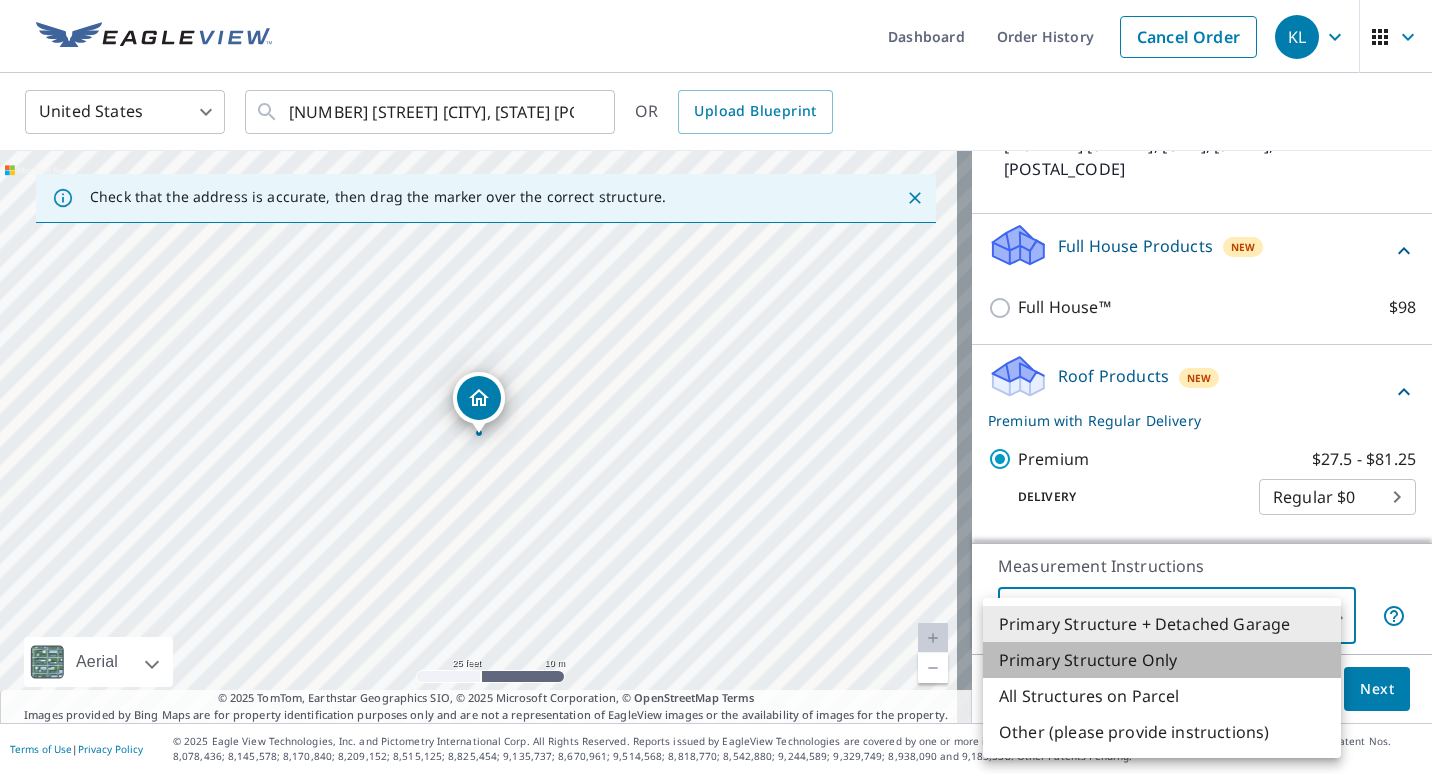 click on "Primary Structure Only" at bounding box center [1162, 660] 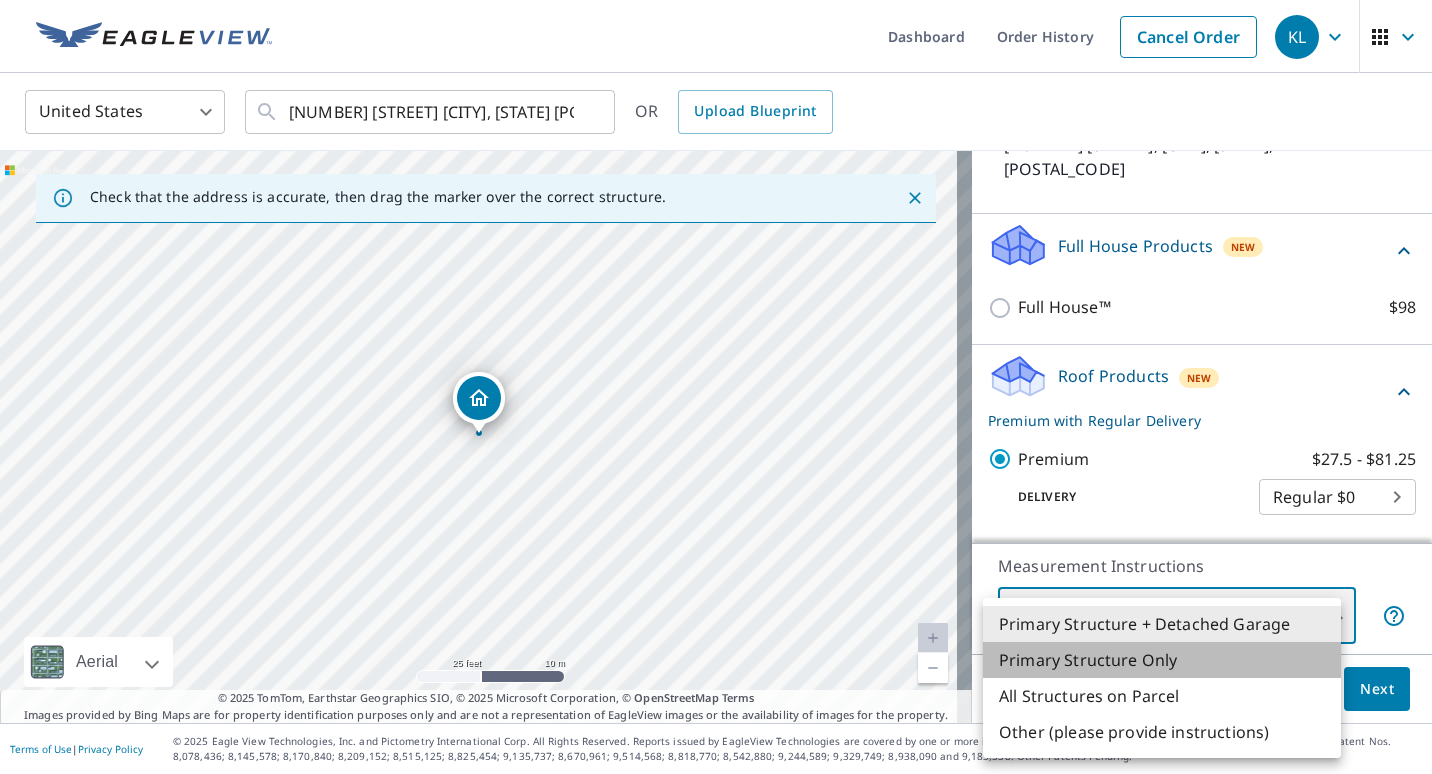 type on "2" 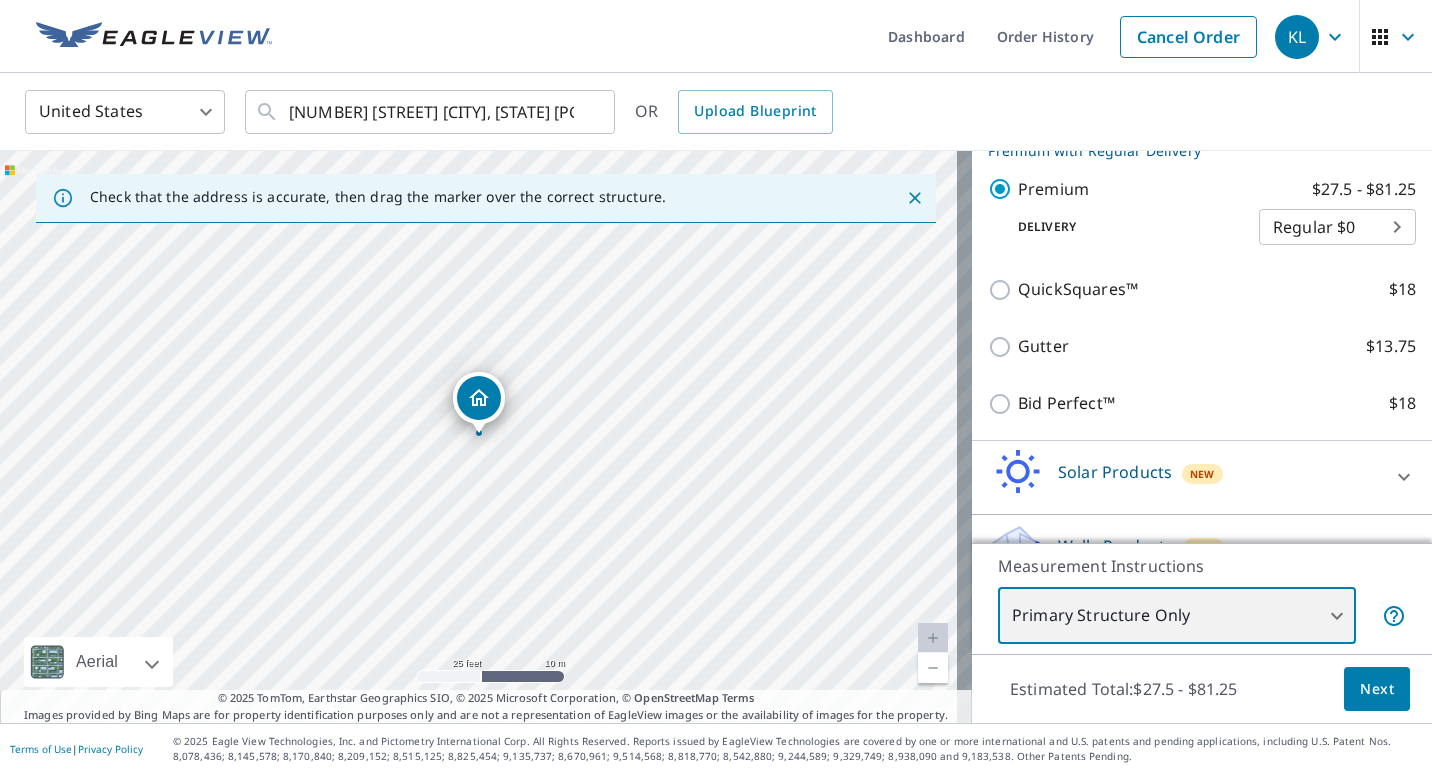 scroll, scrollTop: 462, scrollLeft: 0, axis: vertical 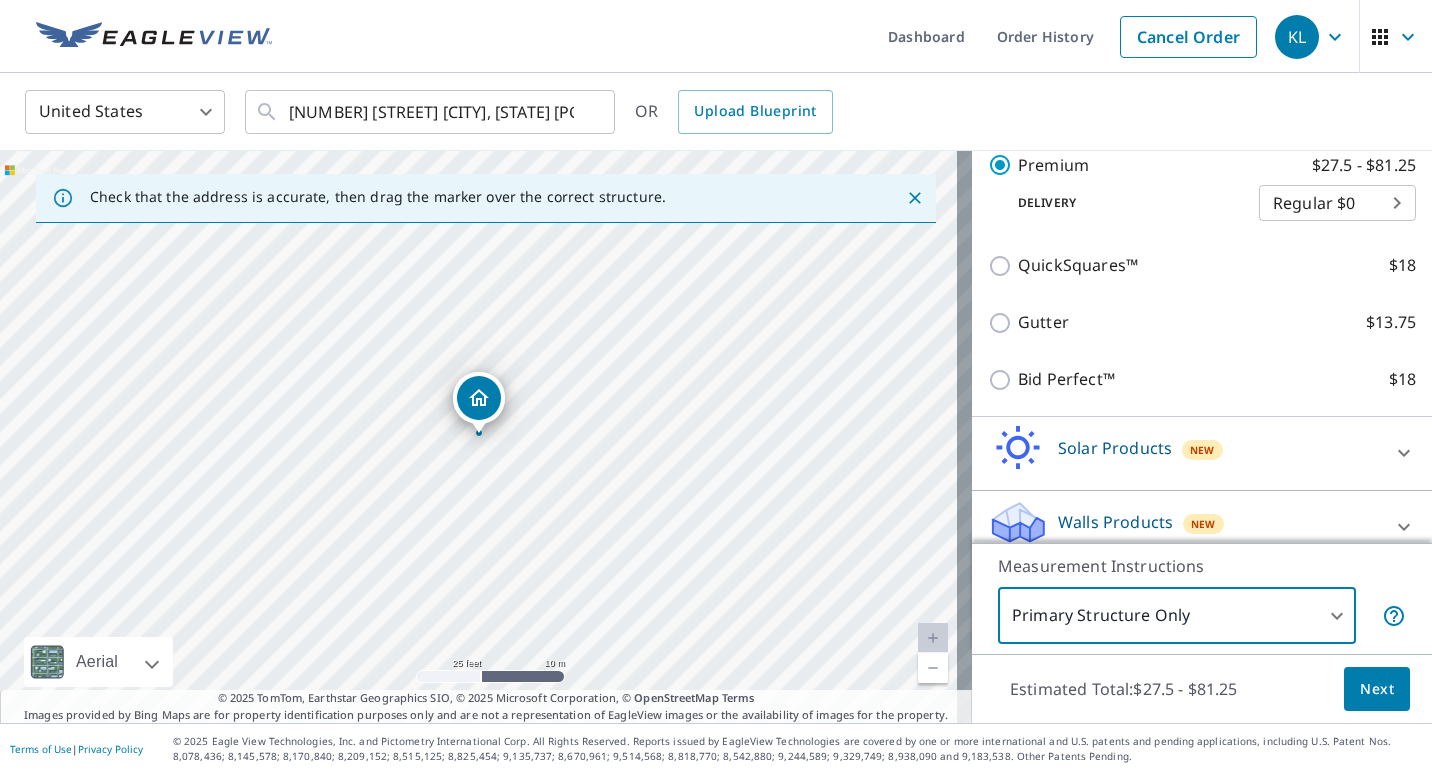 click on "Next" at bounding box center (1377, 689) 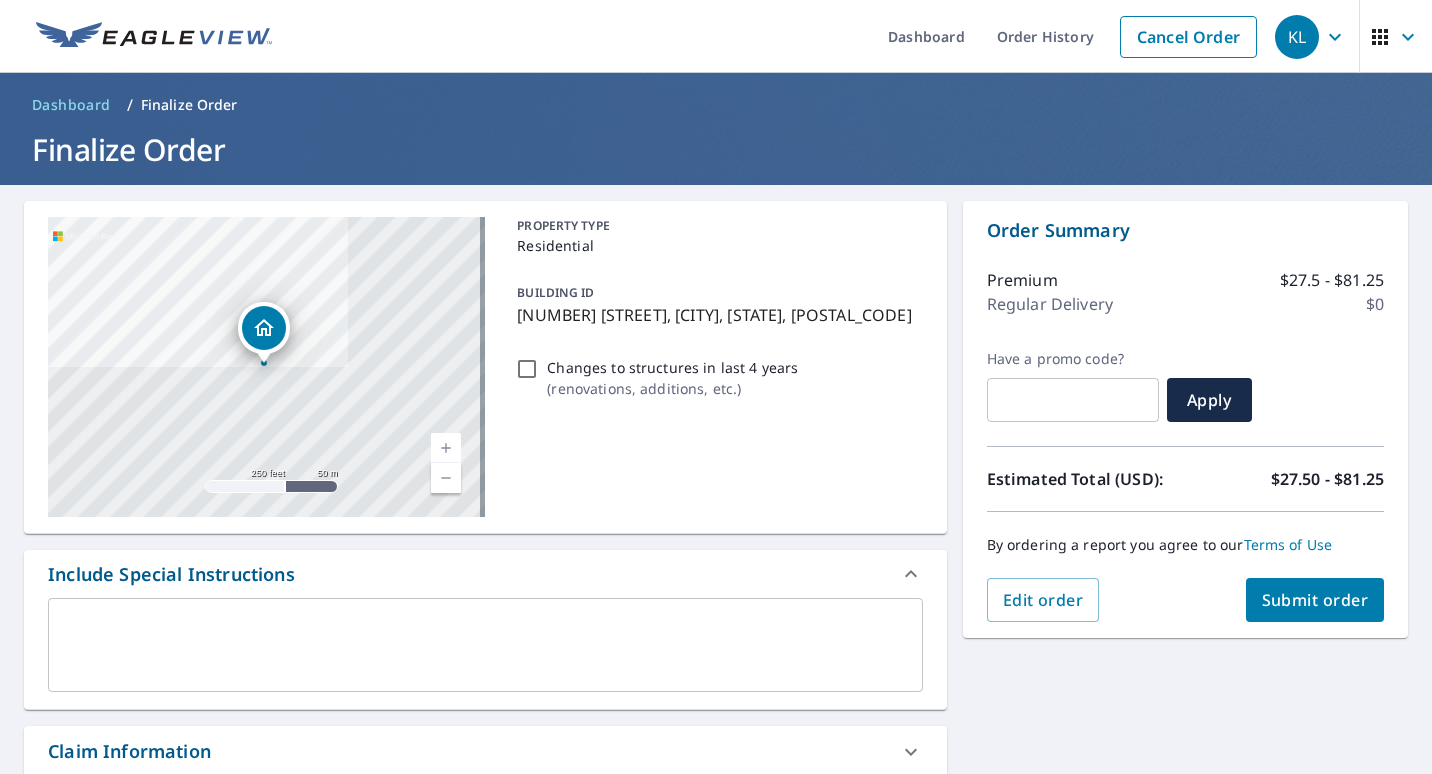 click on "Changes to structures in last 4 years ( renovations, additions, etc. )" at bounding box center [527, 369] 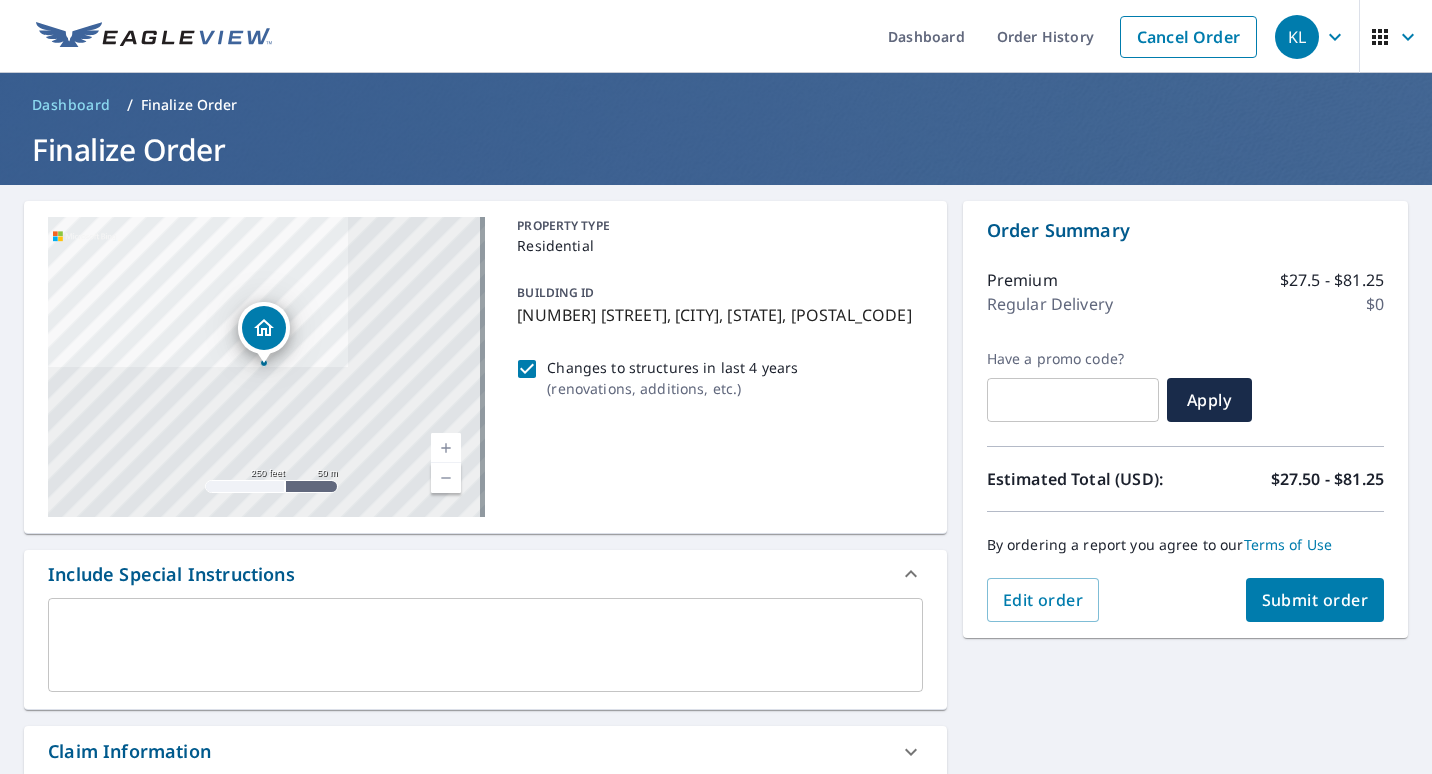 click on "Submit order" at bounding box center (1315, 600) 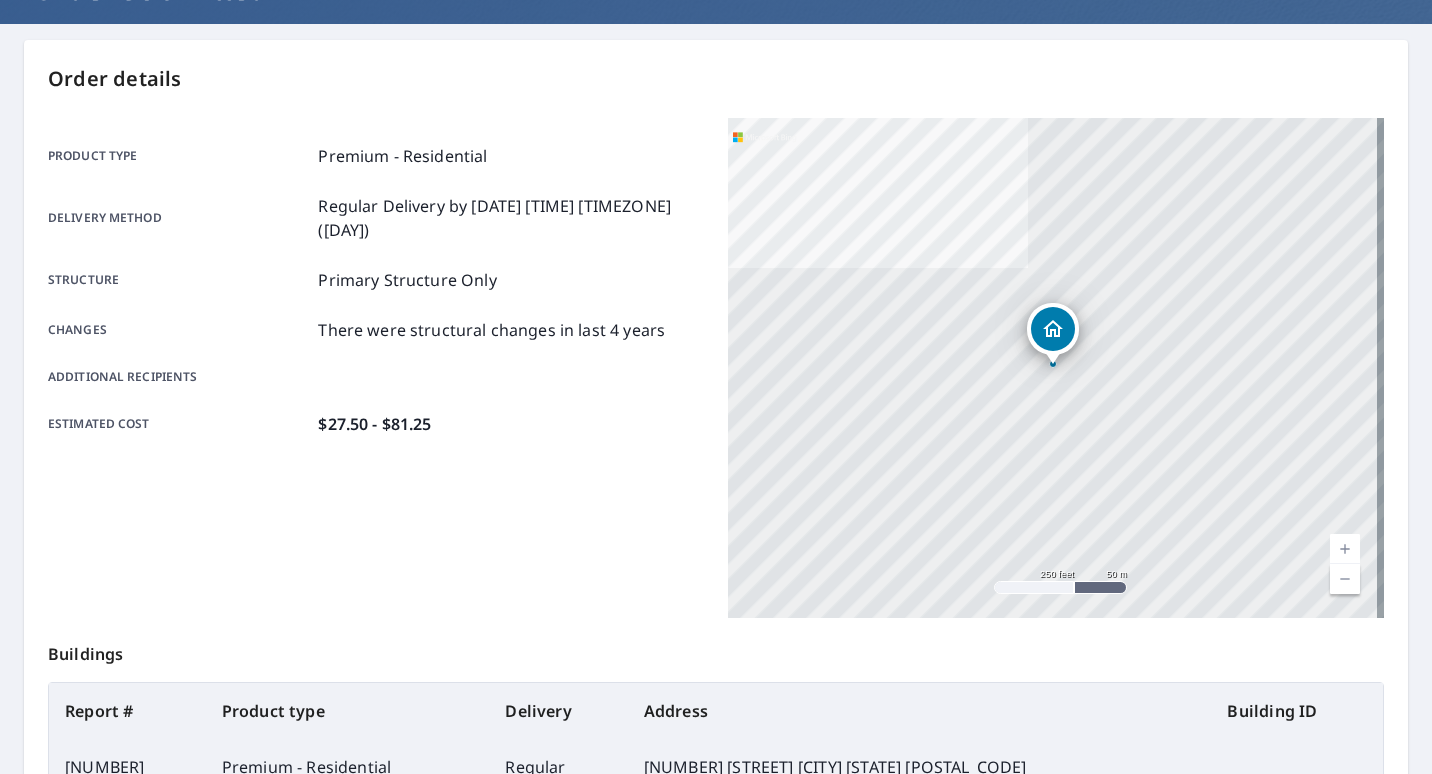 scroll, scrollTop: 402, scrollLeft: 0, axis: vertical 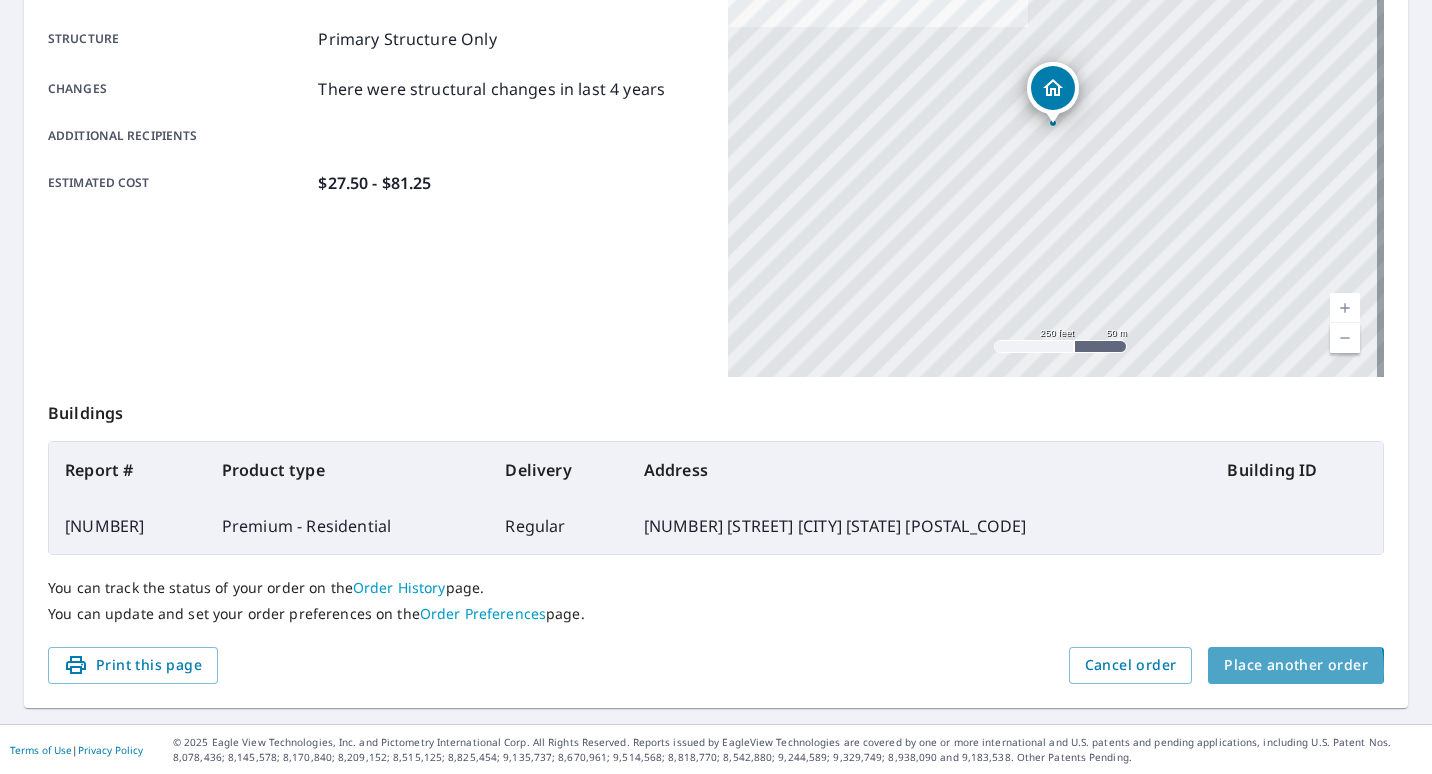 click on "Place another order" at bounding box center [1296, 665] 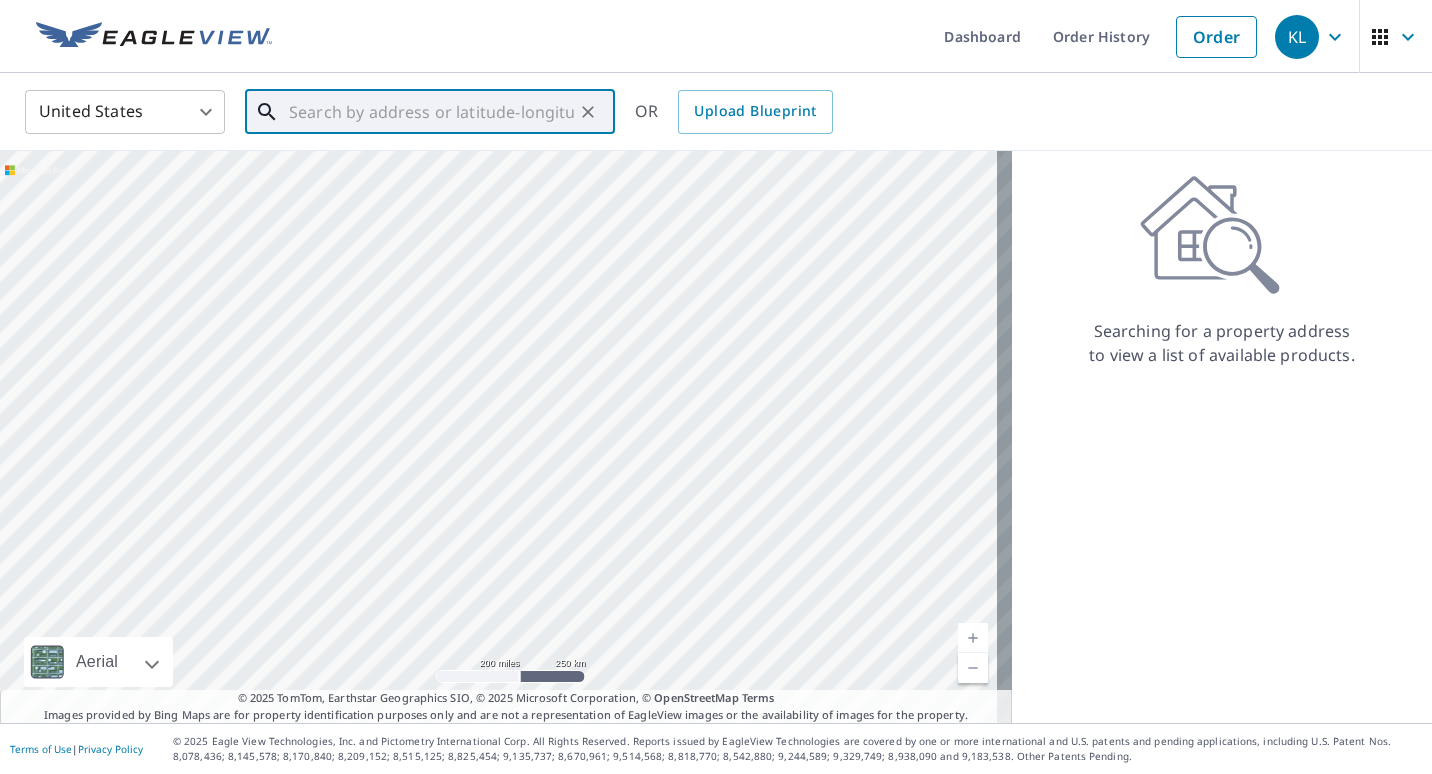 click at bounding box center (431, 112) 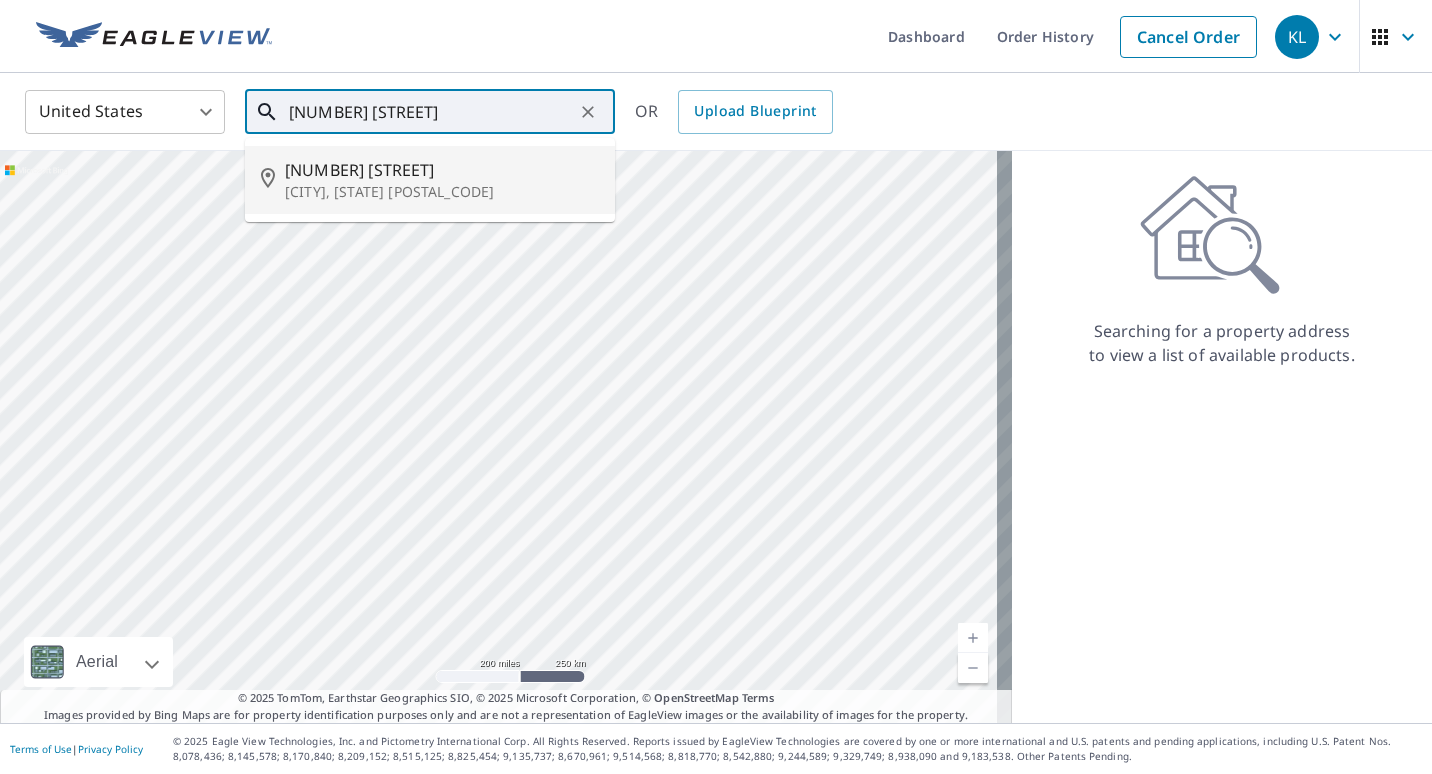 click on "[NUMBER] [STREET]" at bounding box center (442, 170) 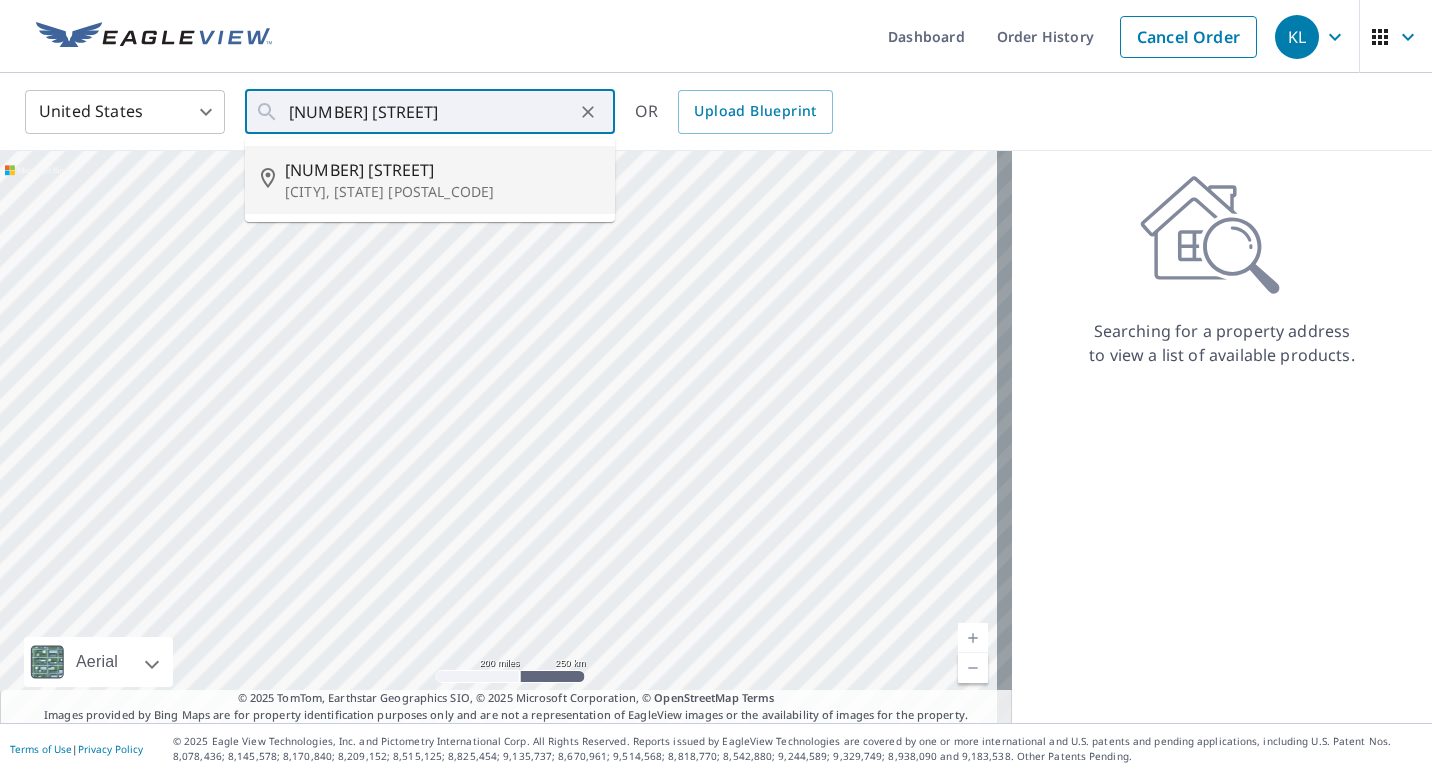 type on "[NUMBER] [STREET] [CITY], [STATE] [POSTAL_CODE]" 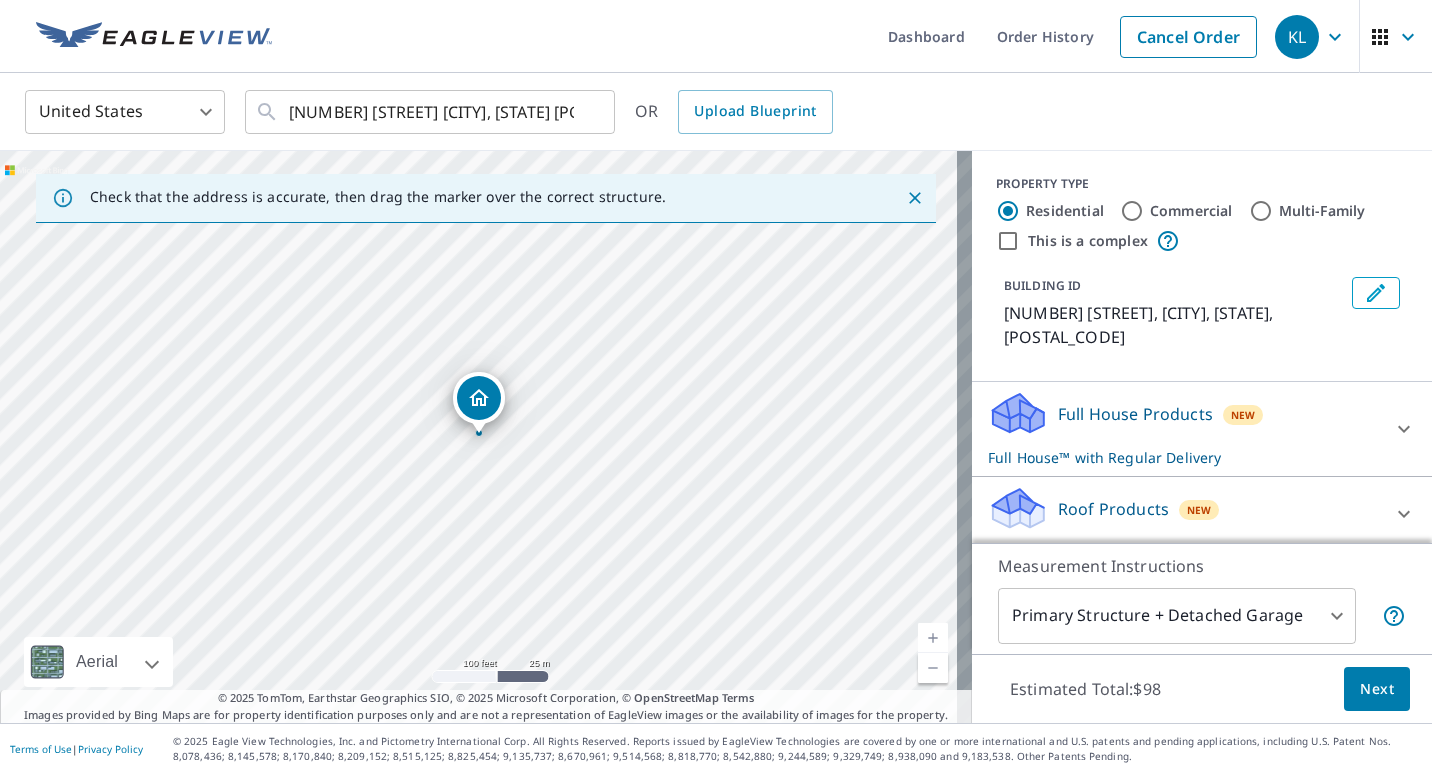 click on "Full House Products New Full House™ with Regular Delivery" at bounding box center (1184, 429) 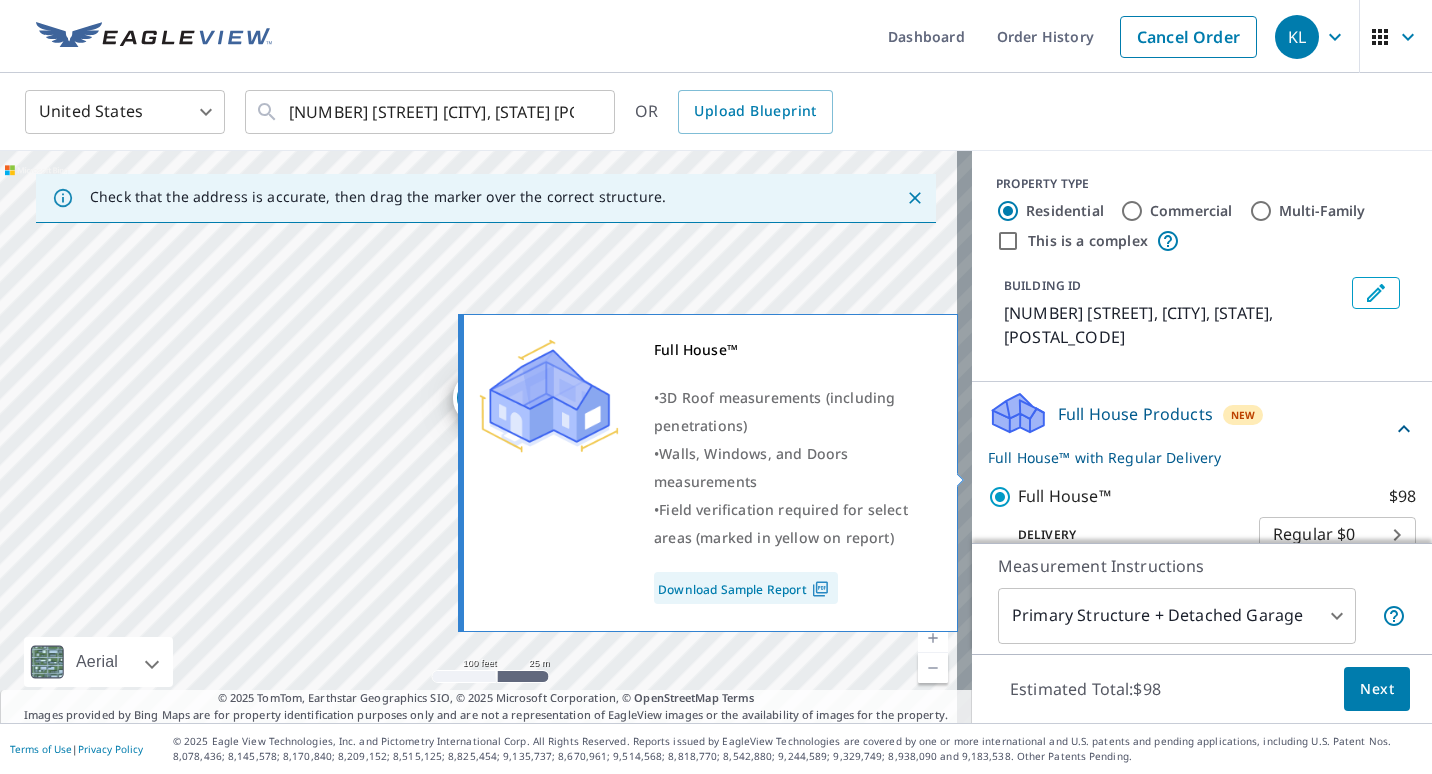 click on "Full House™ $98" at bounding box center [1003, 497] 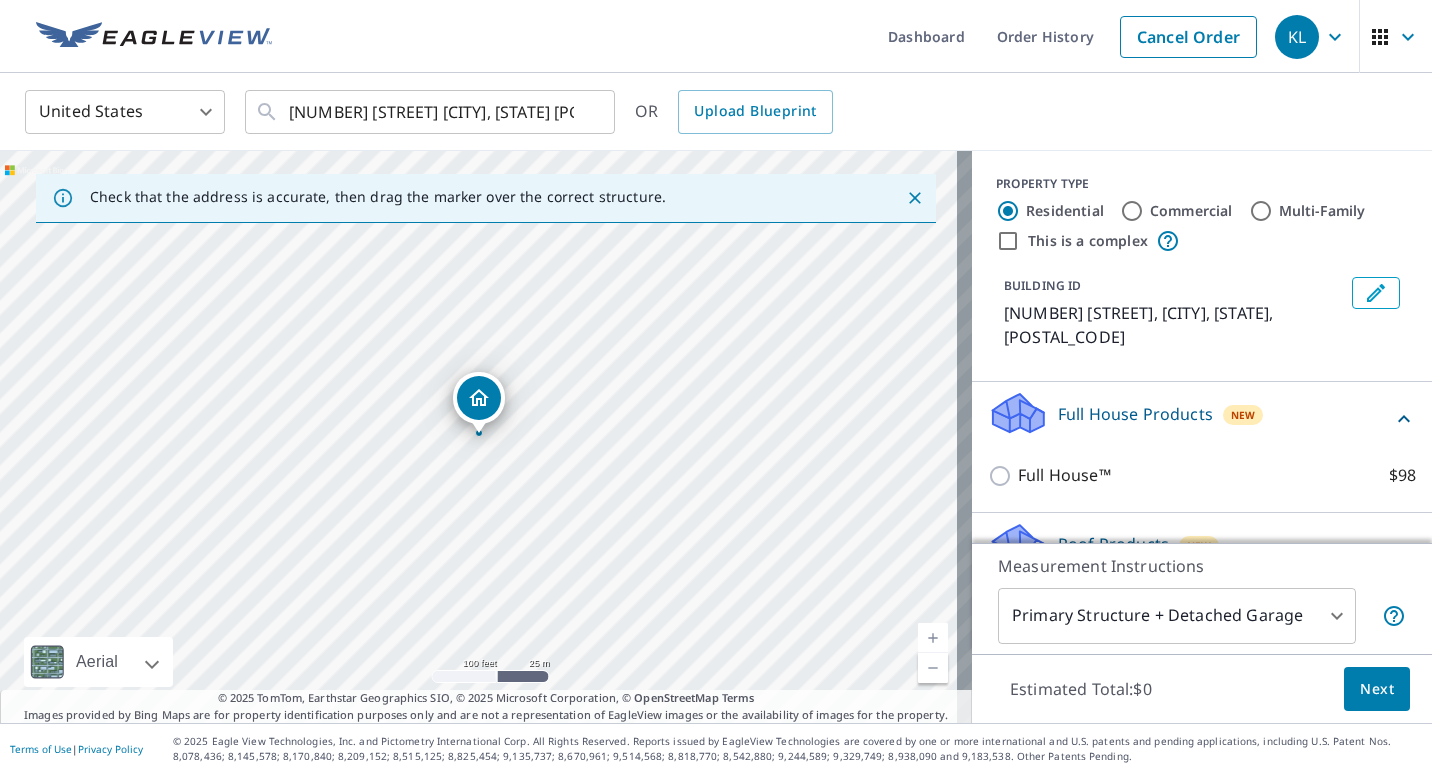 scroll, scrollTop: 168, scrollLeft: 0, axis: vertical 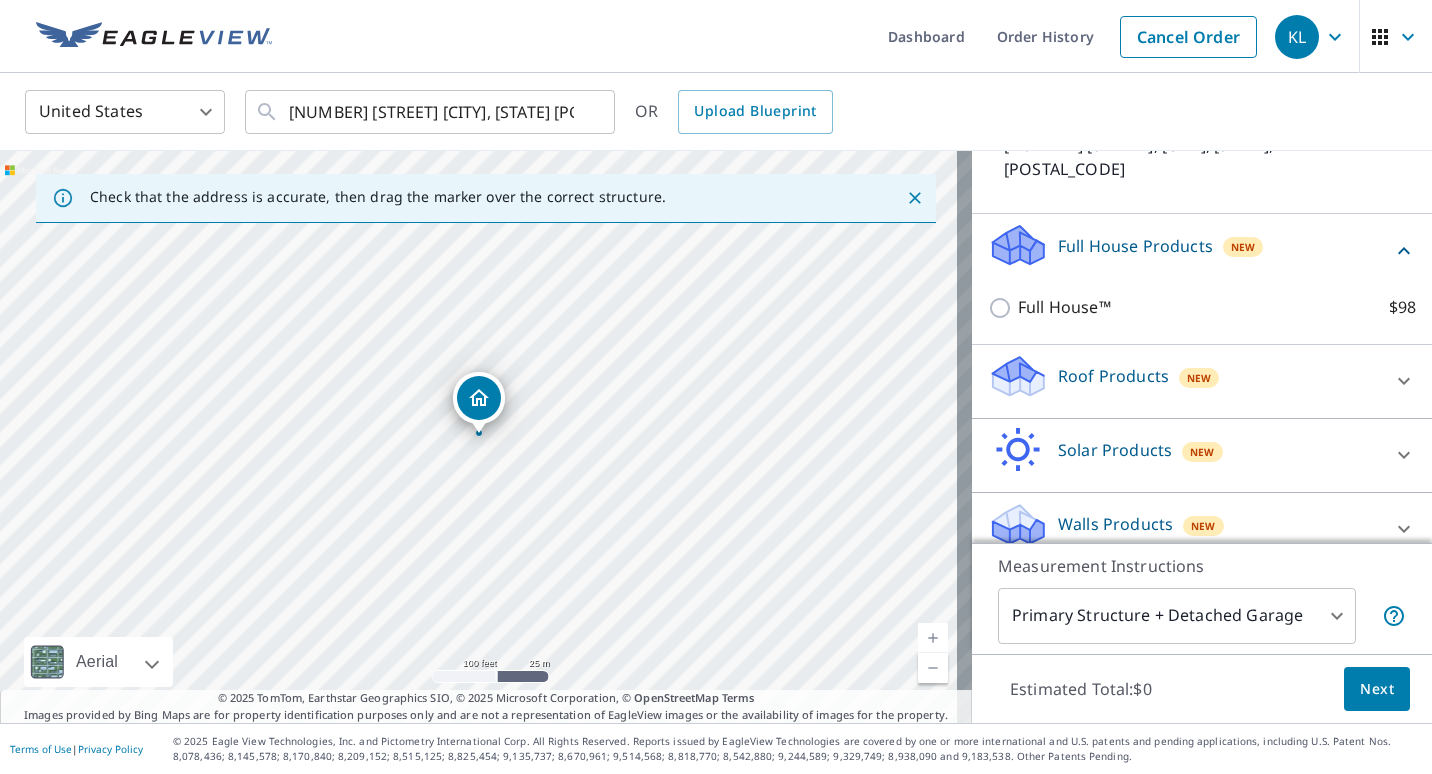 click on "Roof Products New" at bounding box center (1184, 381) 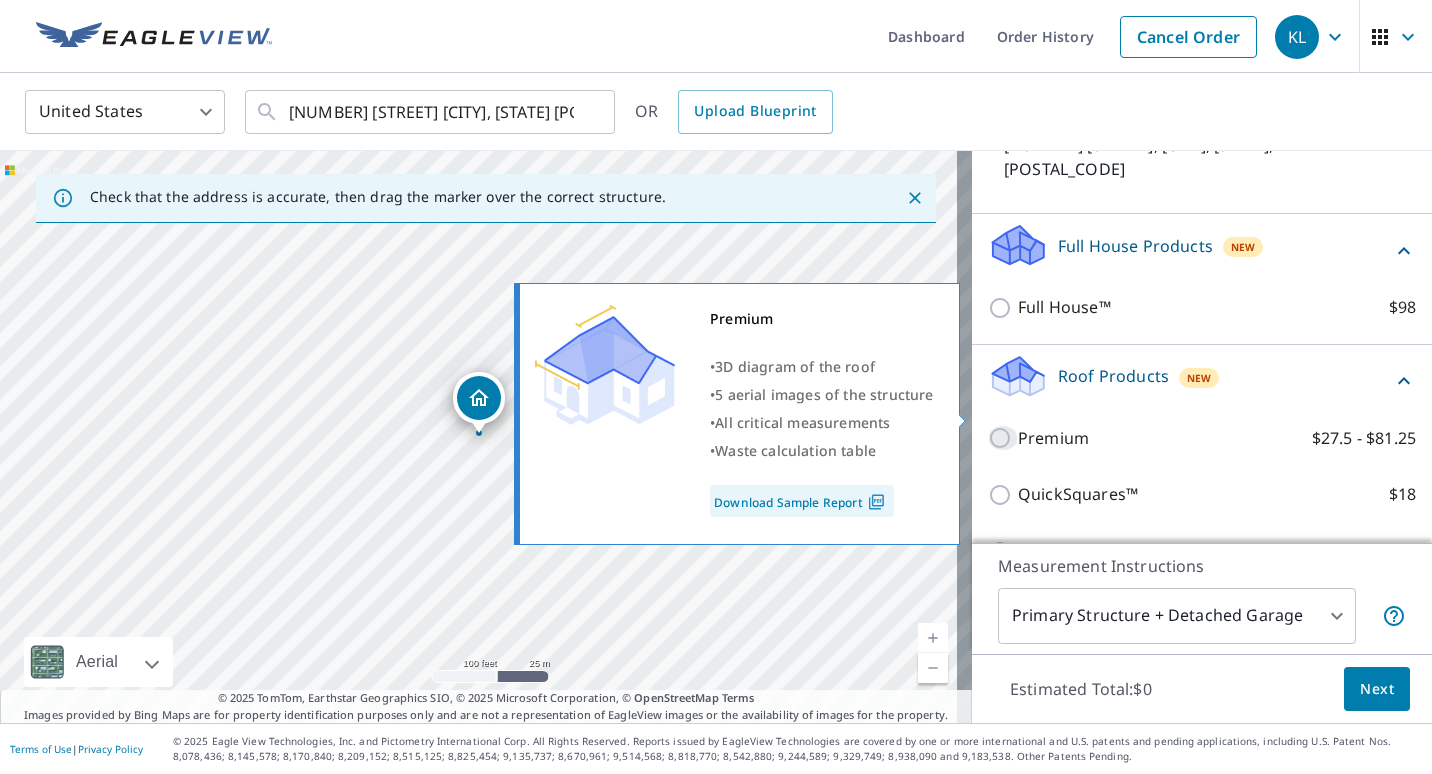 click on "Premium $27.5 - $81.25" at bounding box center [1003, 438] 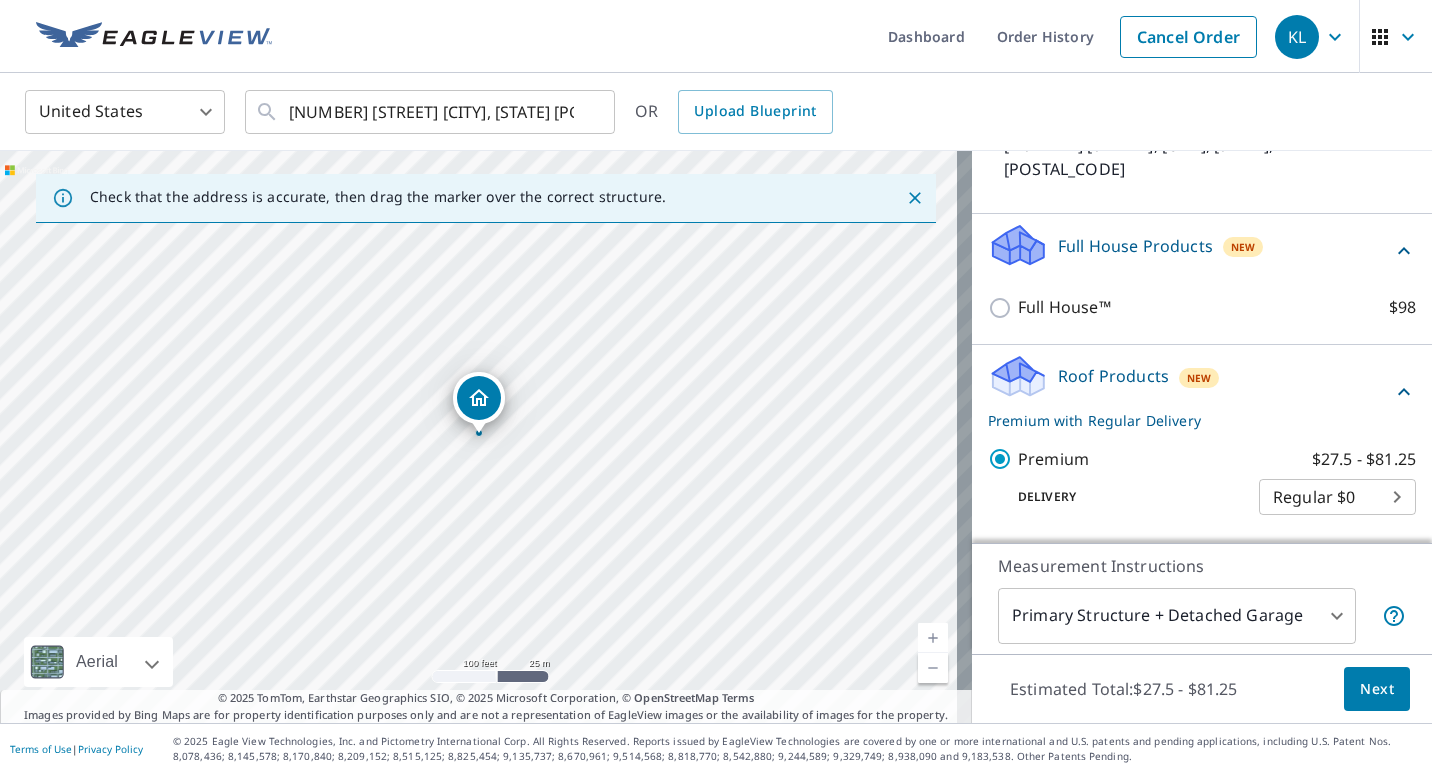 click on "Next" at bounding box center [1377, 689] 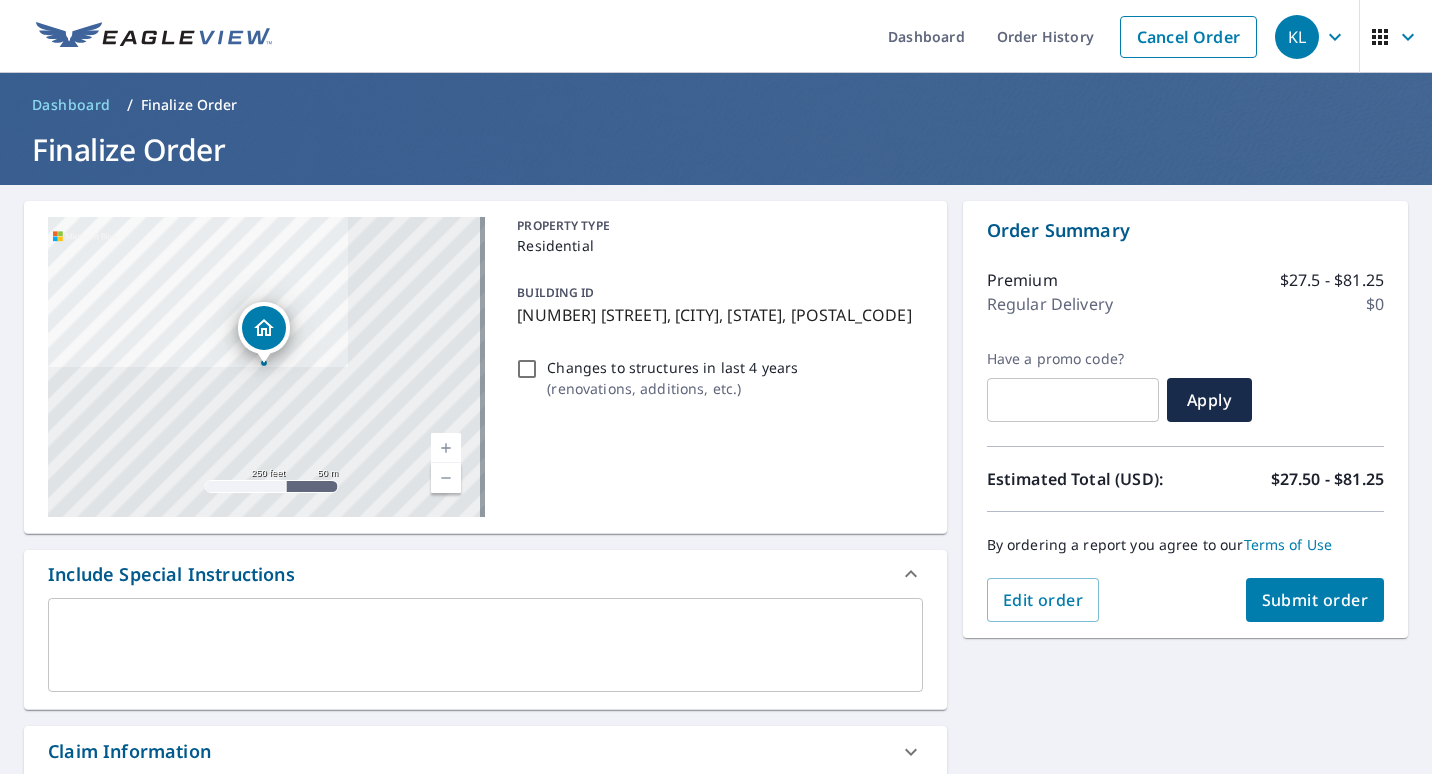 click on "Submit order" at bounding box center (1315, 600) 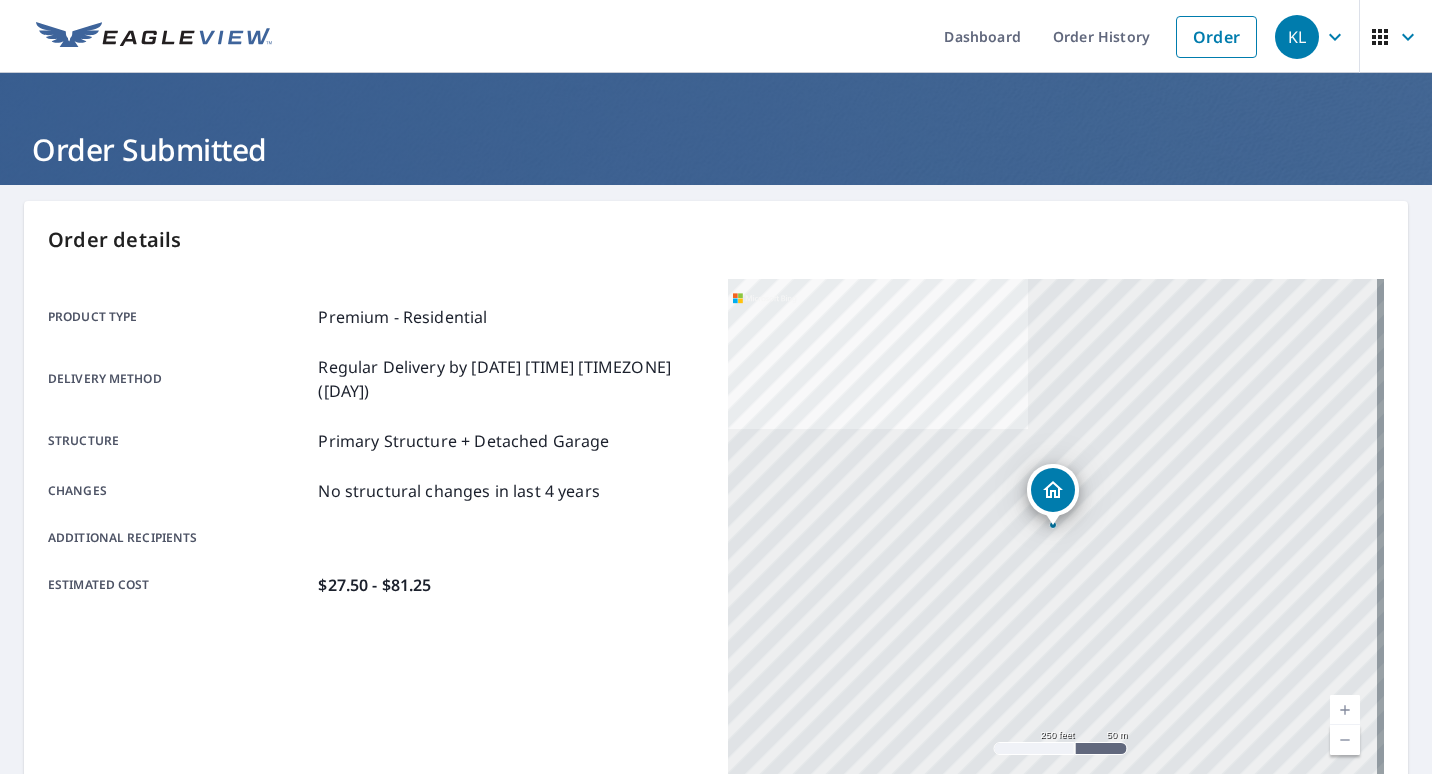 click on "Dashboard" at bounding box center (982, 36) 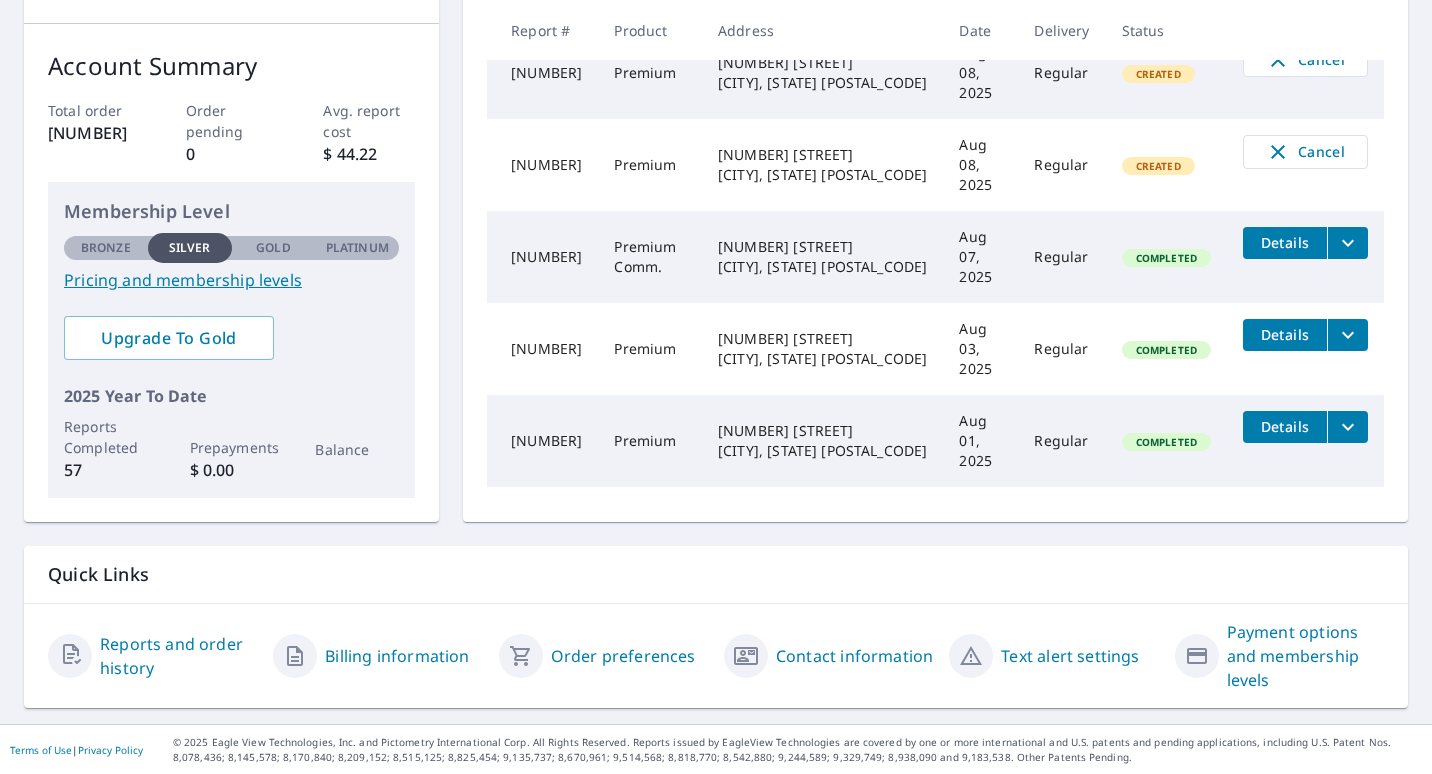 scroll, scrollTop: 0, scrollLeft: 0, axis: both 